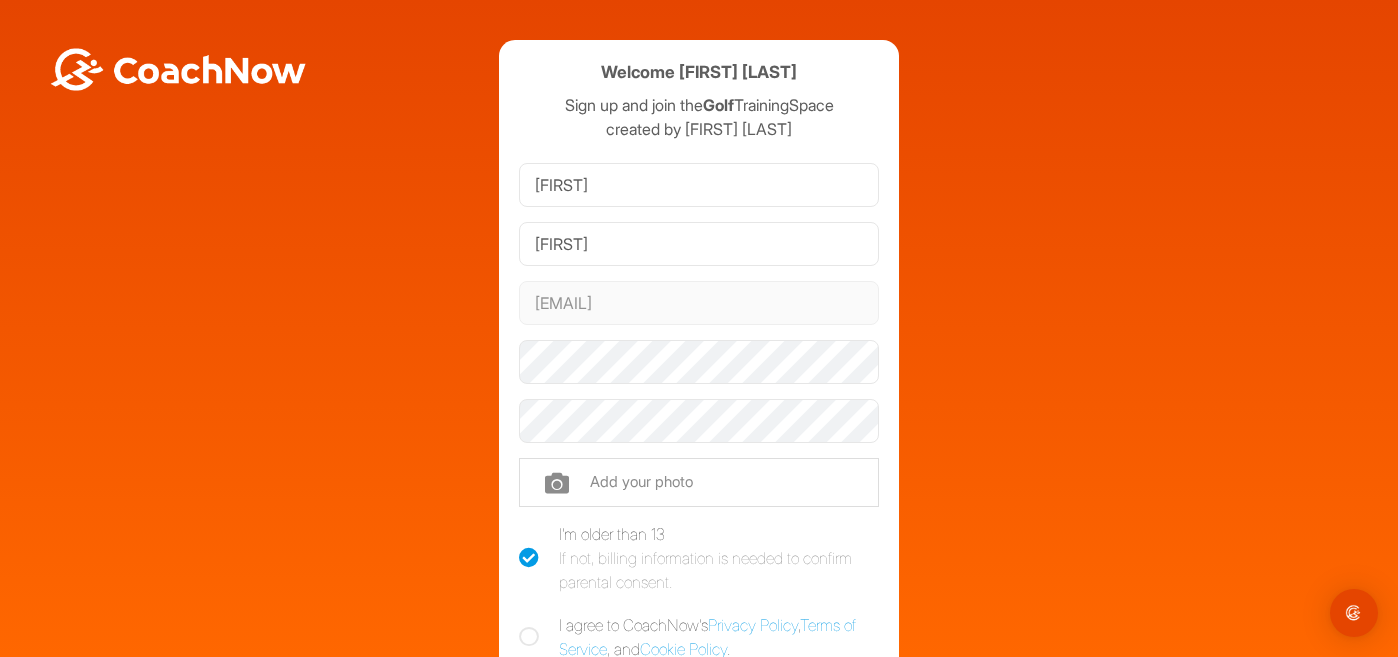 scroll, scrollTop: 0, scrollLeft: 0, axis: both 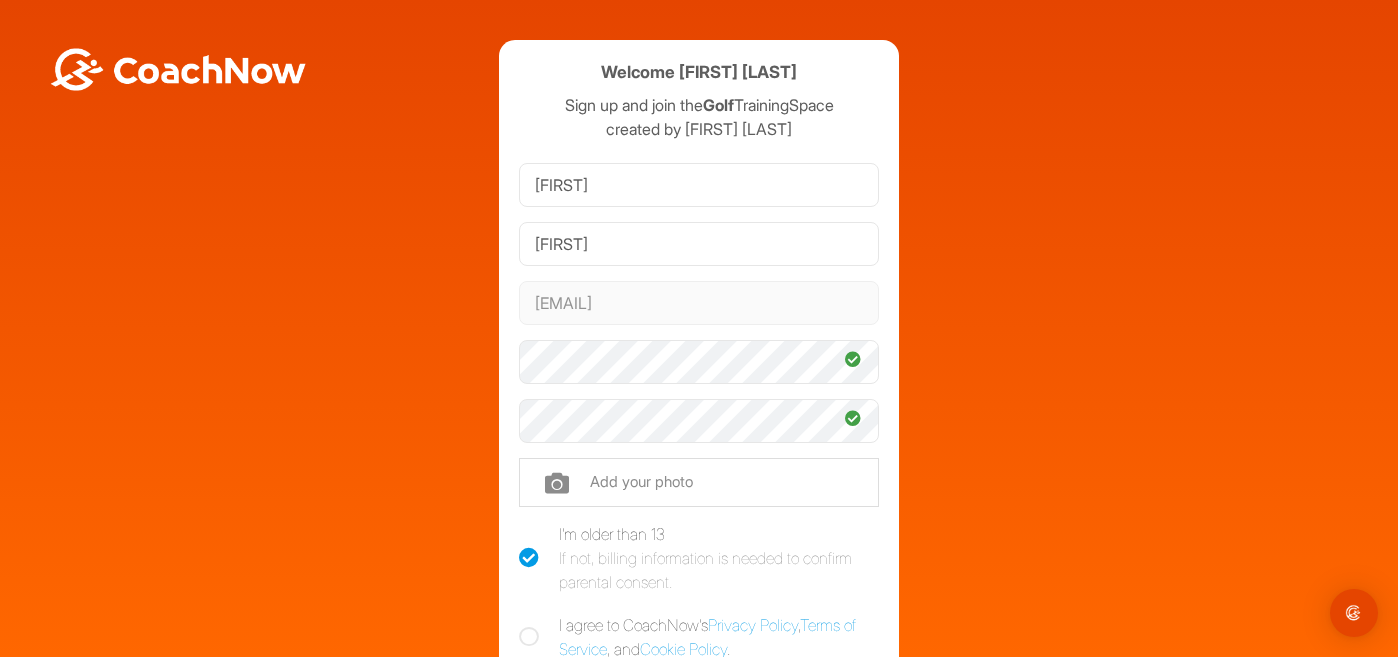 click at bounding box center [699, 482] 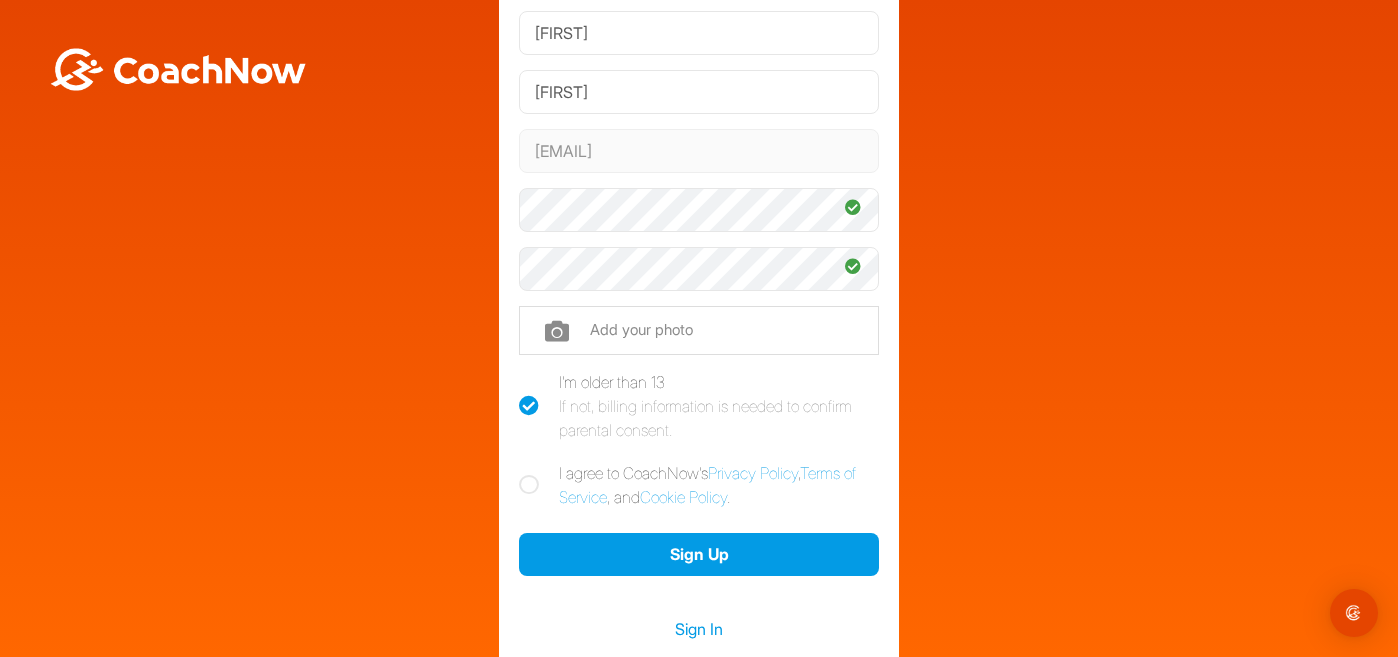 scroll, scrollTop: 155, scrollLeft: 0, axis: vertical 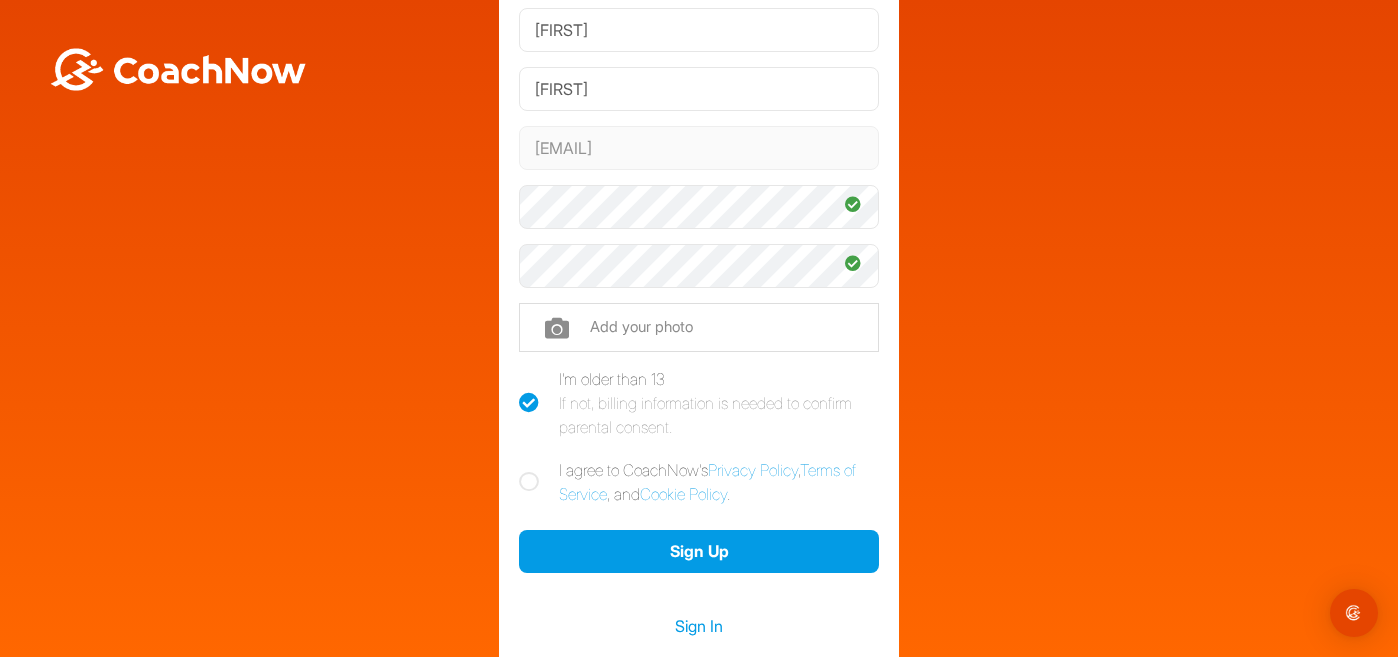 click at bounding box center (529, 482) 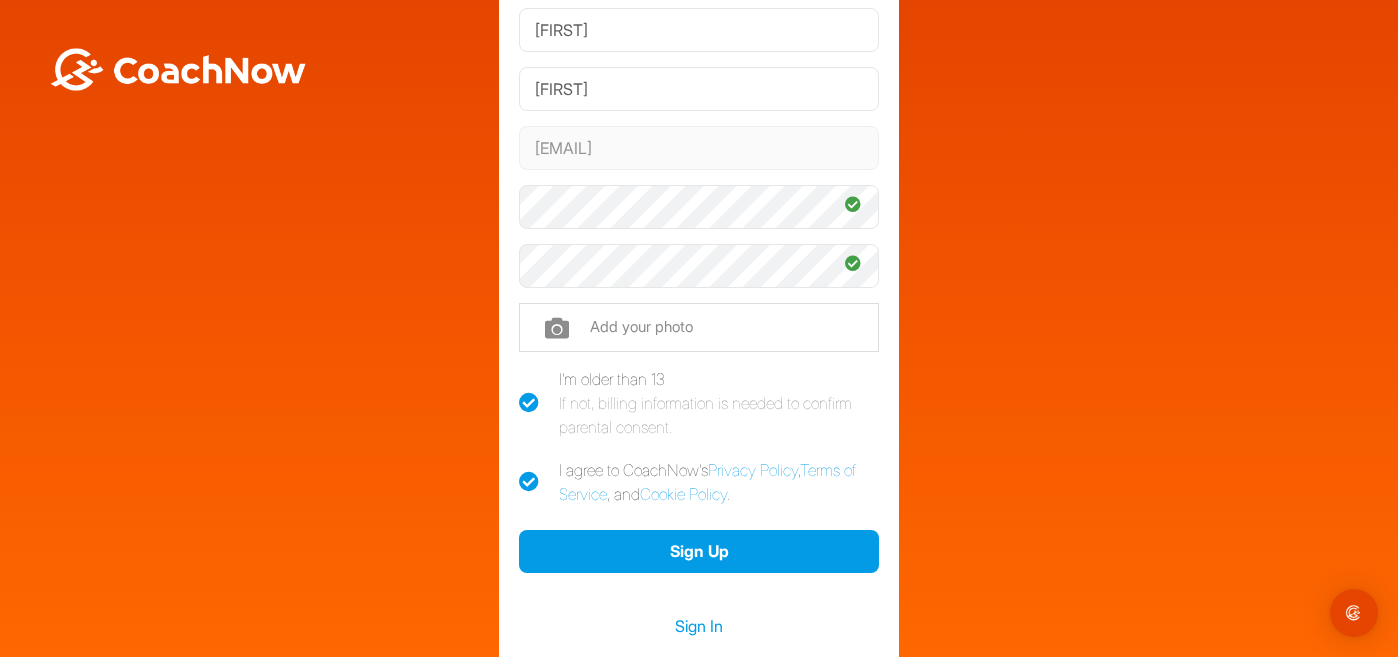 checkbox on "true" 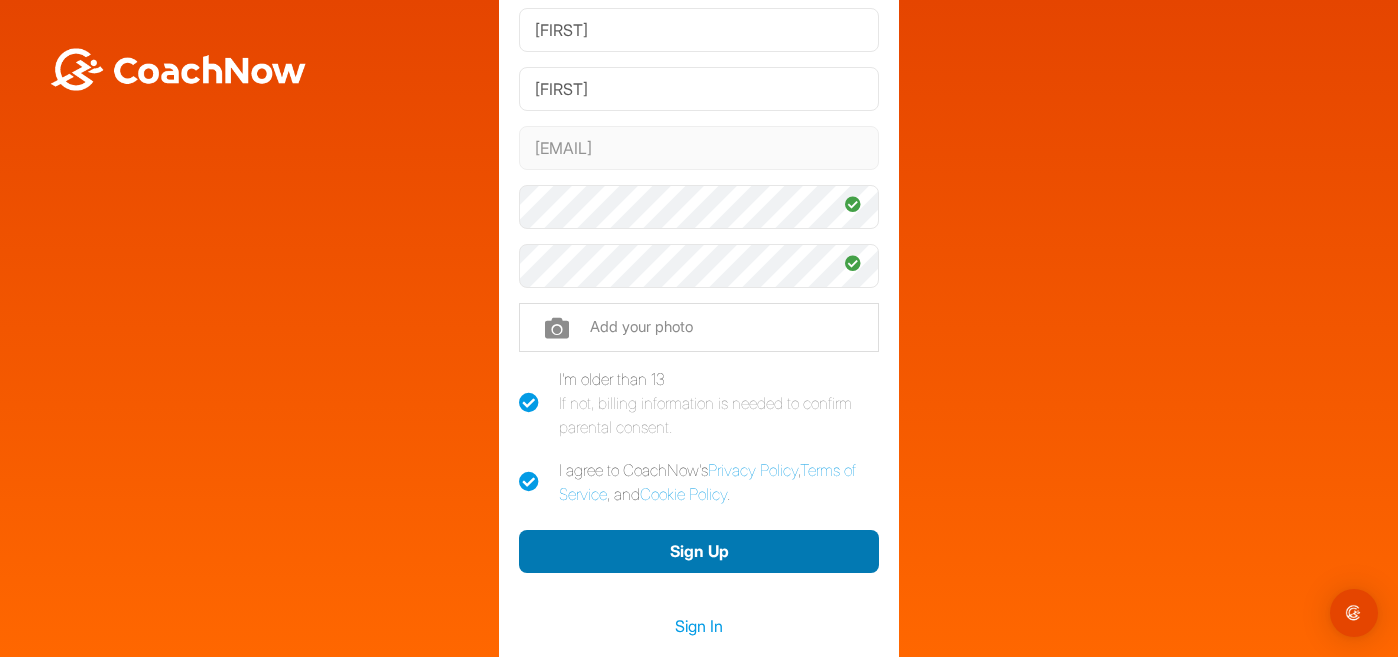 click on "Sign Up" at bounding box center [699, 551] 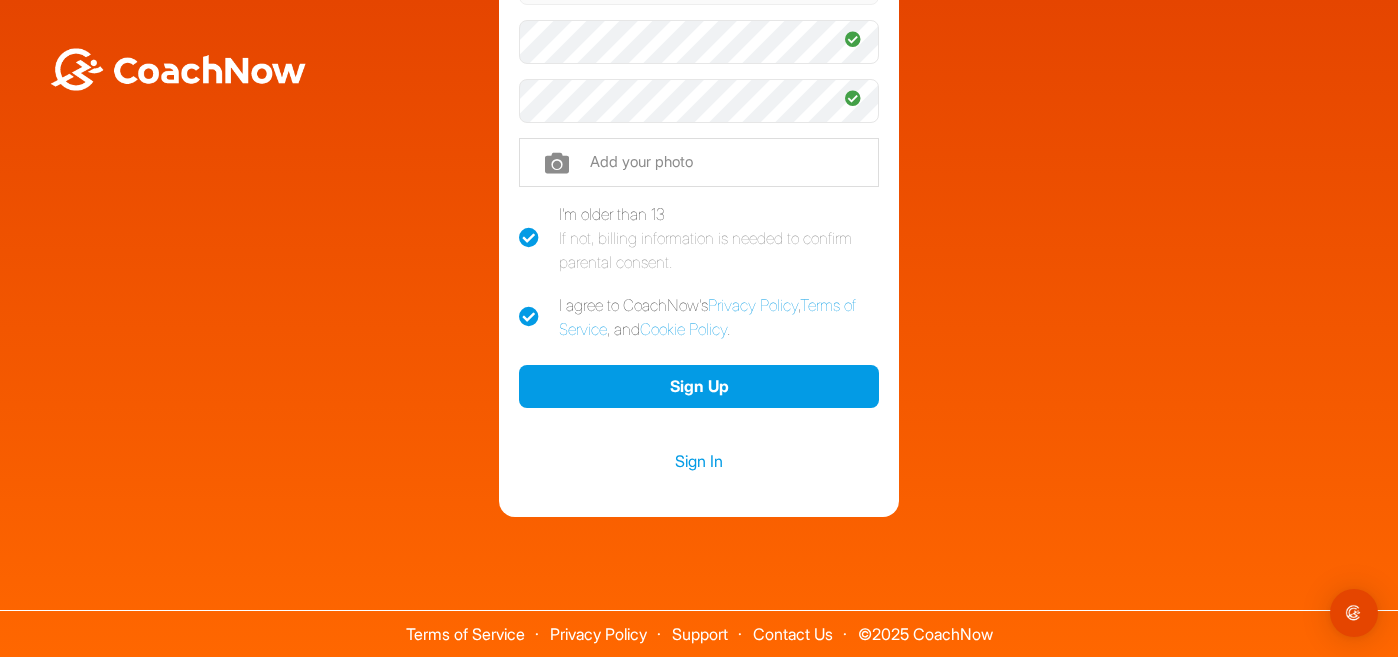 scroll, scrollTop: 319, scrollLeft: 0, axis: vertical 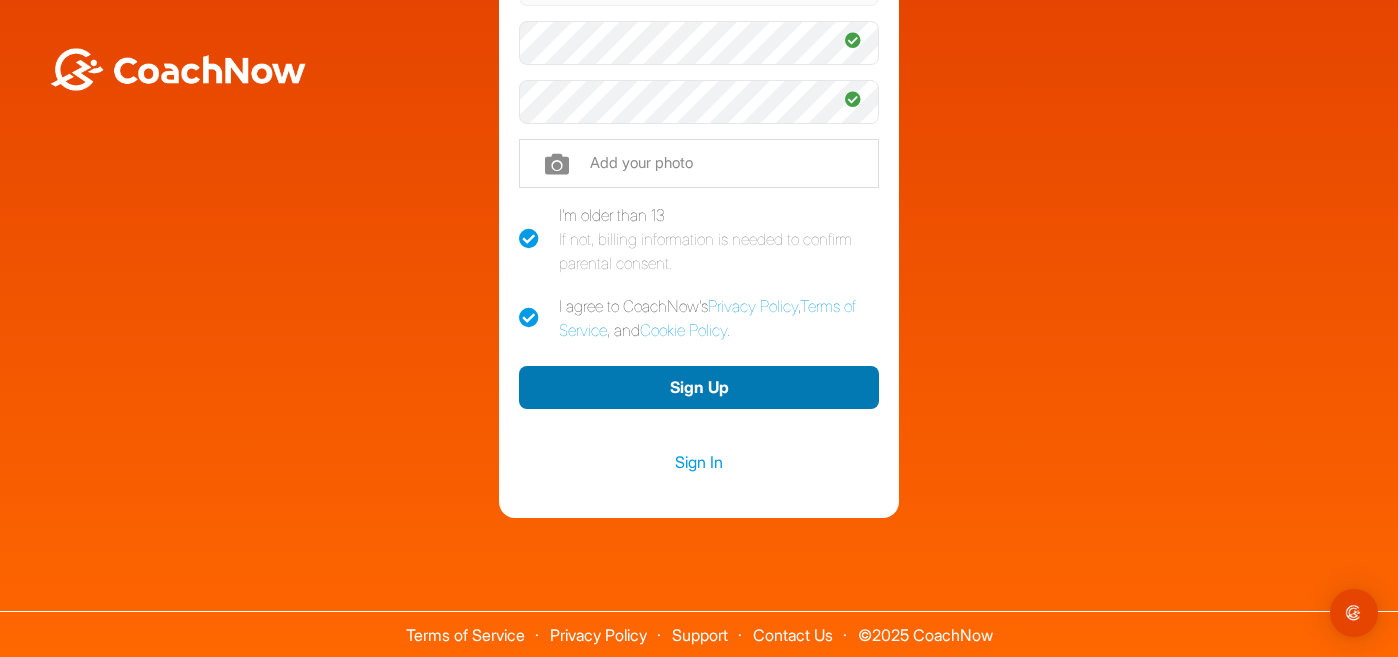 click on "Sign Up" at bounding box center (699, 387) 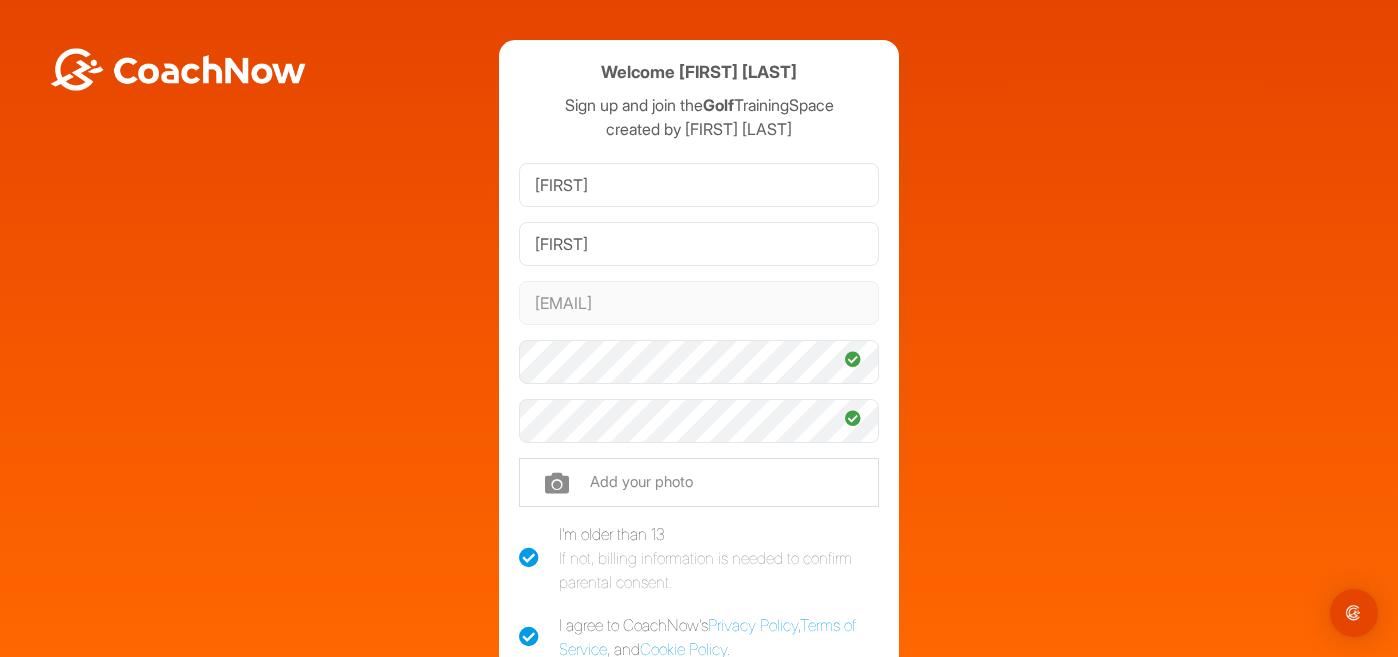 scroll, scrollTop: 0, scrollLeft: 0, axis: both 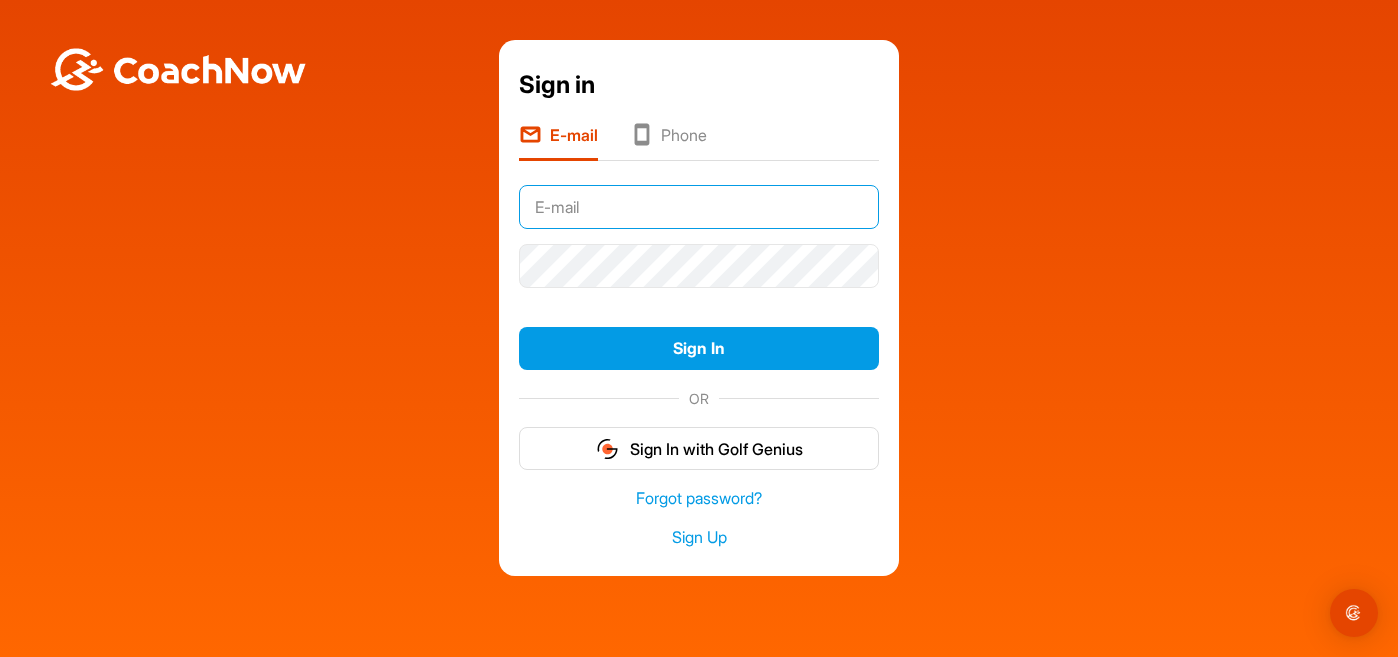 type on "samanthalhoward@example.com" 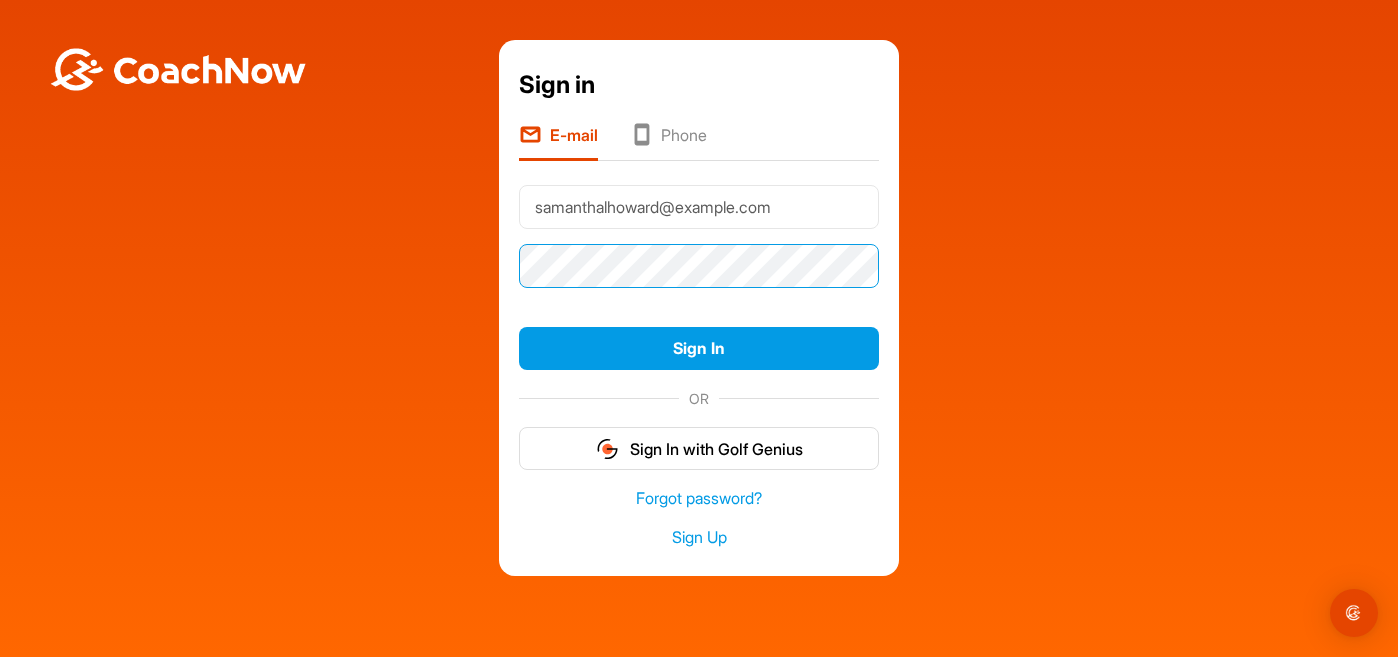 click on "Sign In" at bounding box center (699, 348) 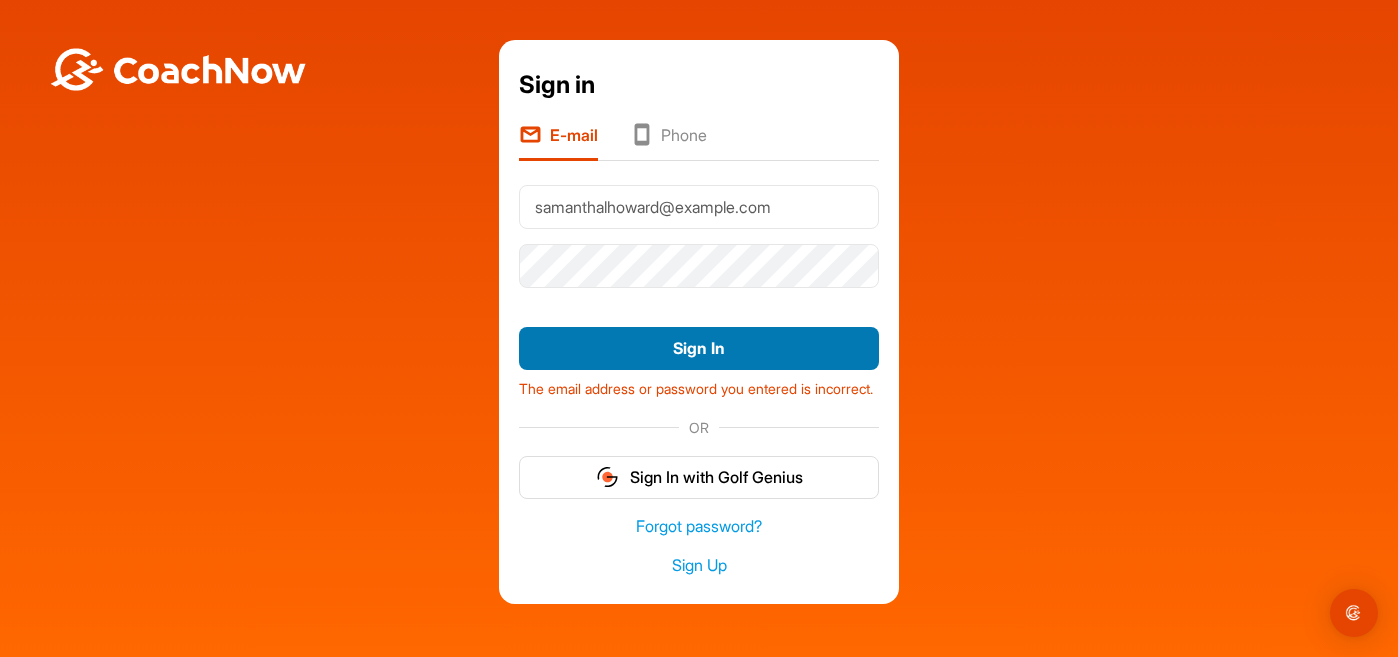 click on "Sign In" at bounding box center [699, 348] 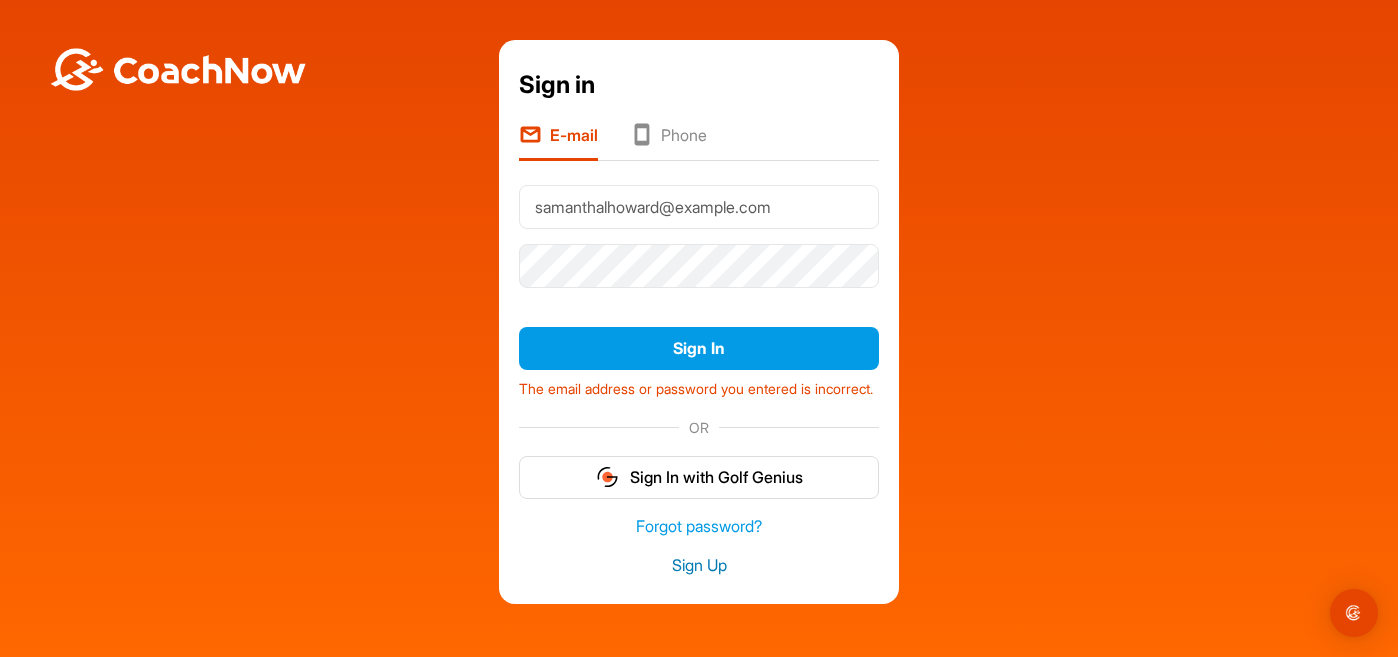 click on "Sign Up" at bounding box center [699, 565] 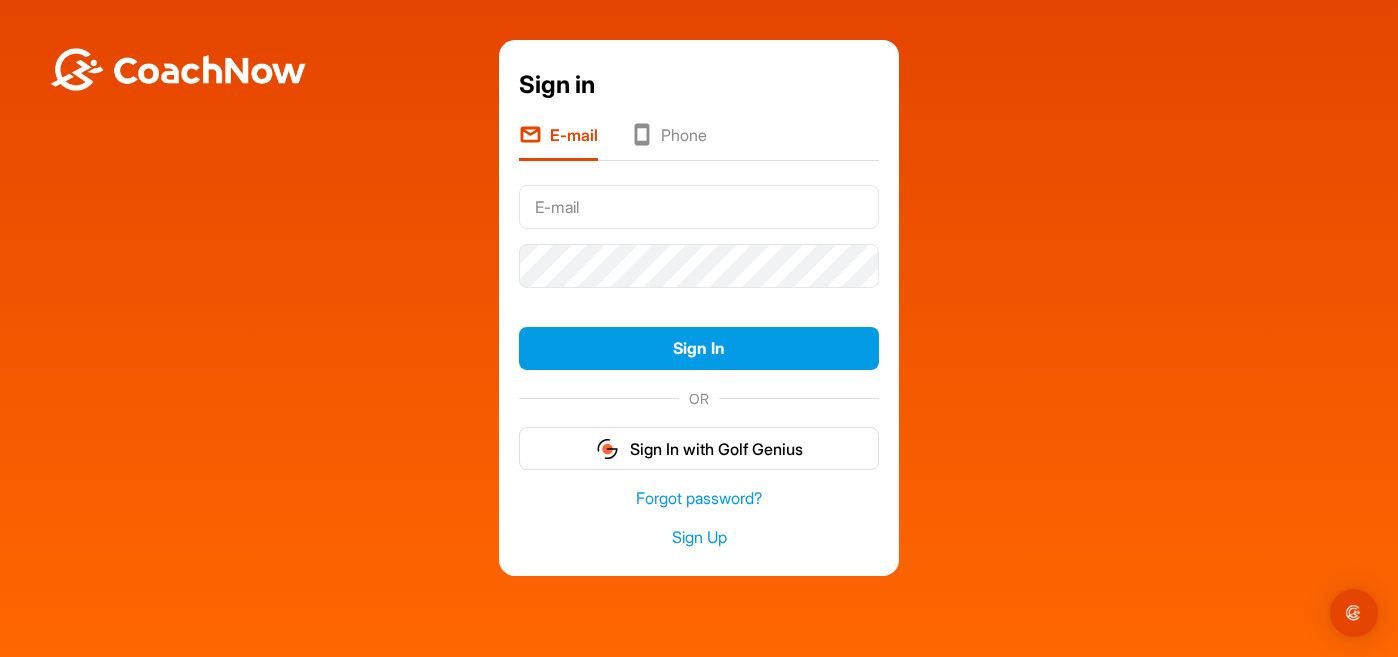 click on "Forgot password? Sign Up" at bounding box center (699, 517) 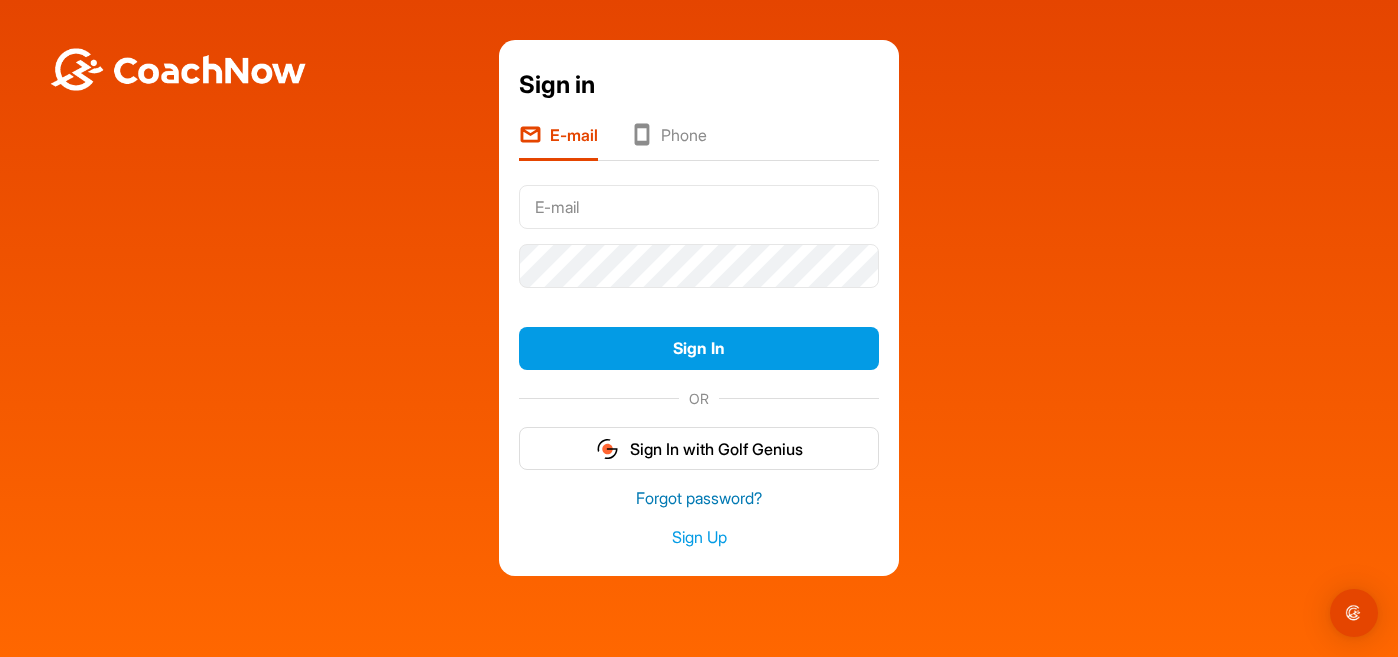 click on "Forgot password?" at bounding box center [699, 498] 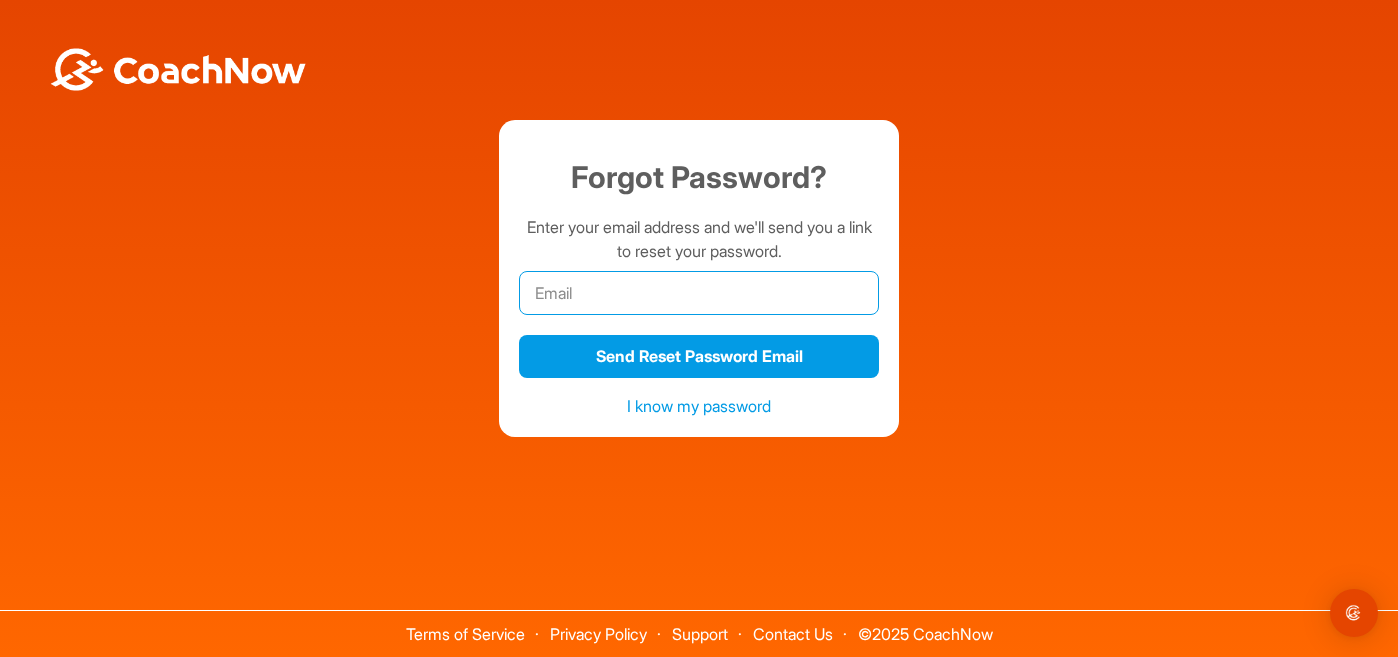 click at bounding box center [699, 293] 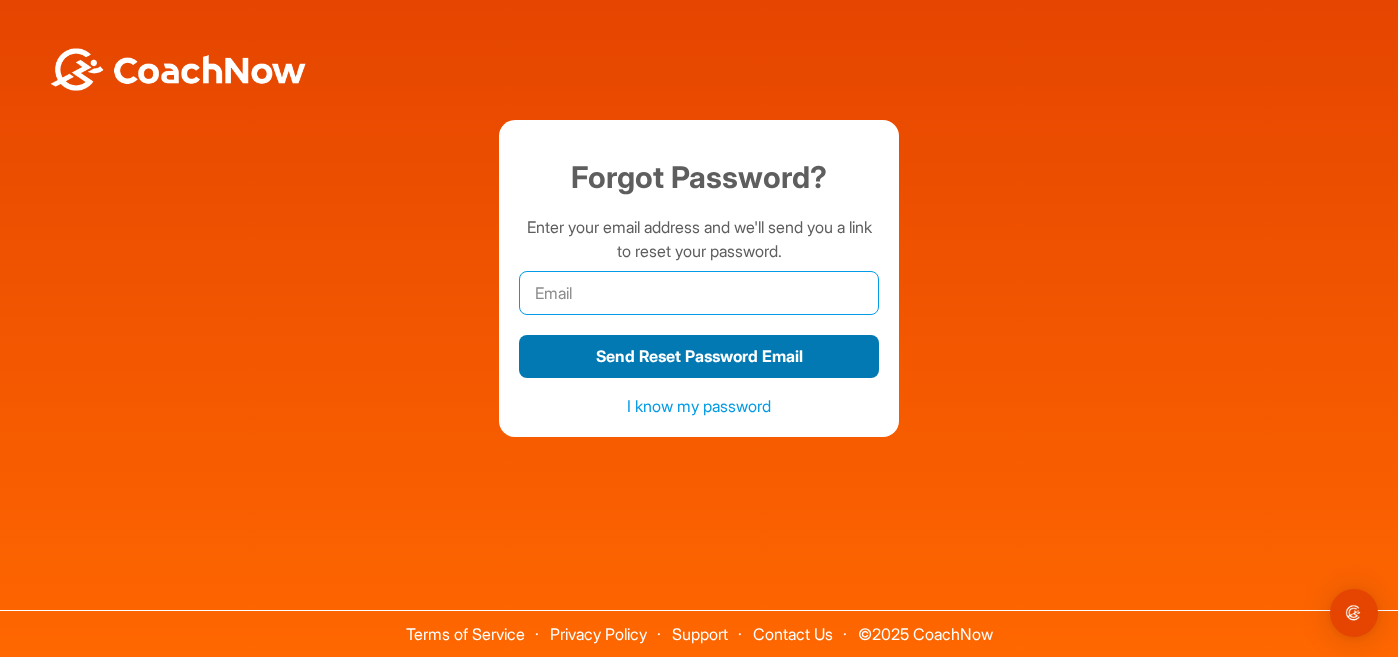 type on "samanthalhoward@example.com" 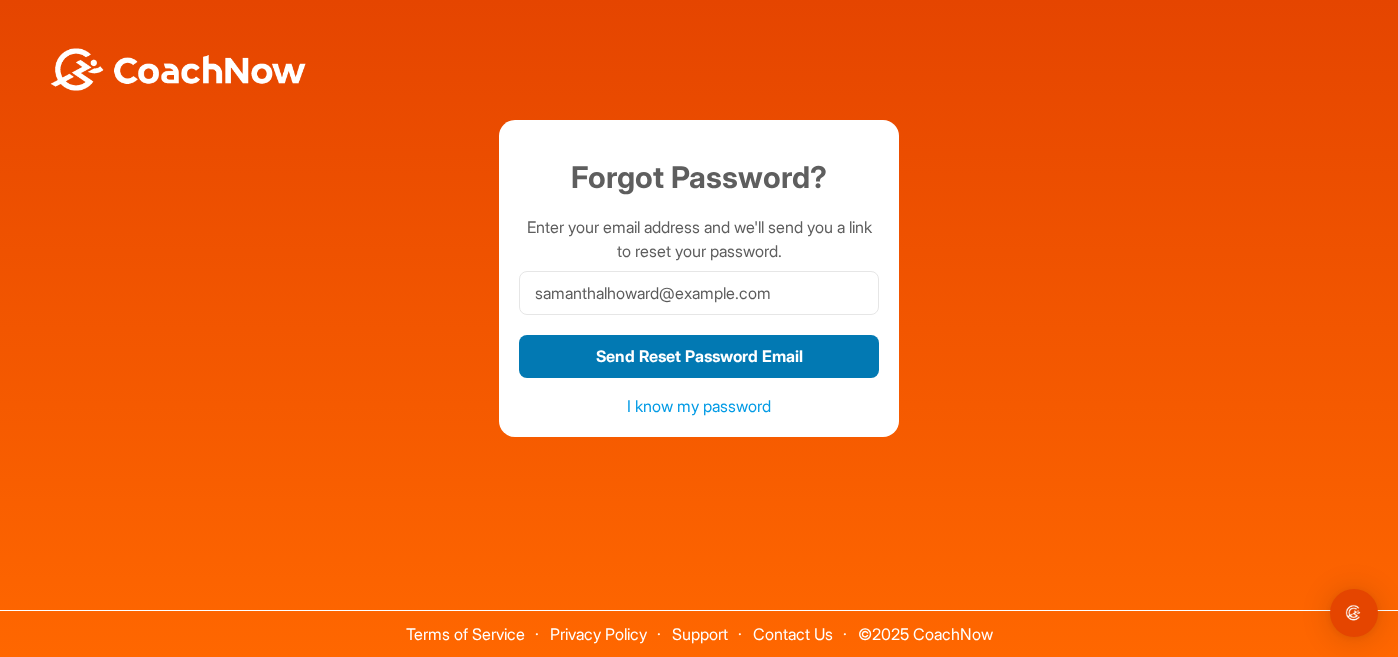 click on "Send Reset Password Email" at bounding box center (699, 356) 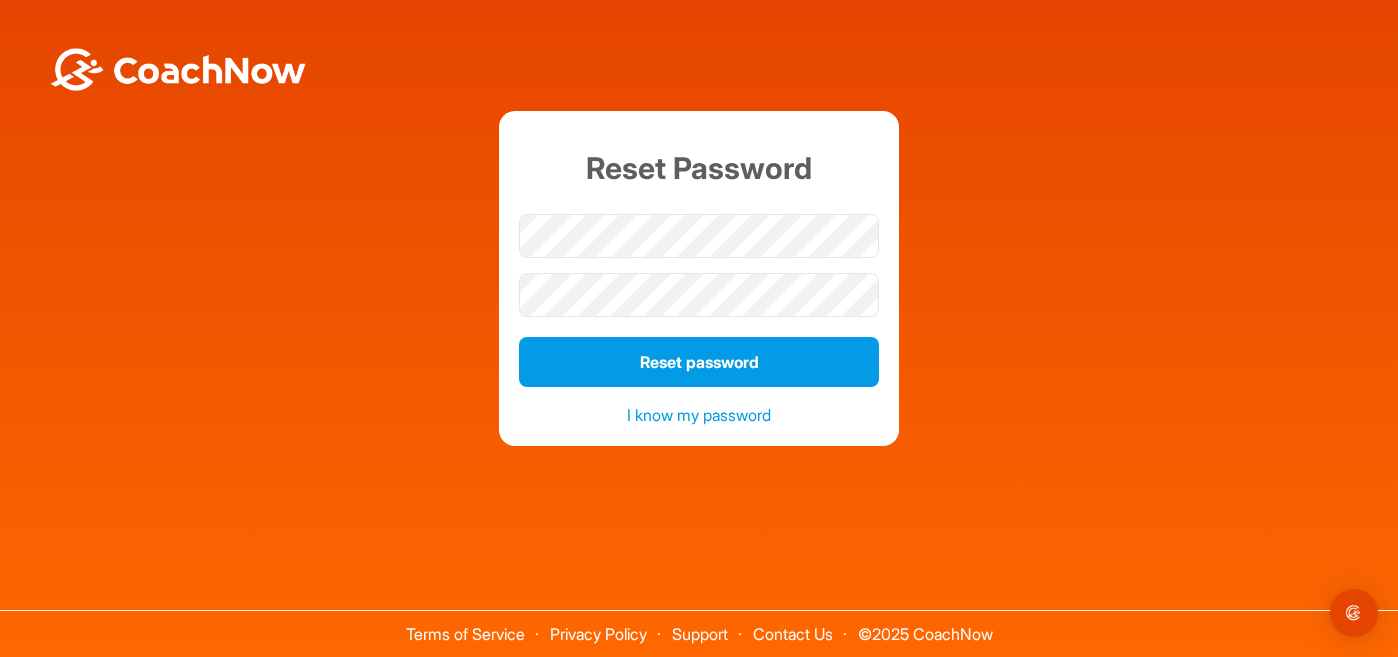 scroll, scrollTop: 0, scrollLeft: 0, axis: both 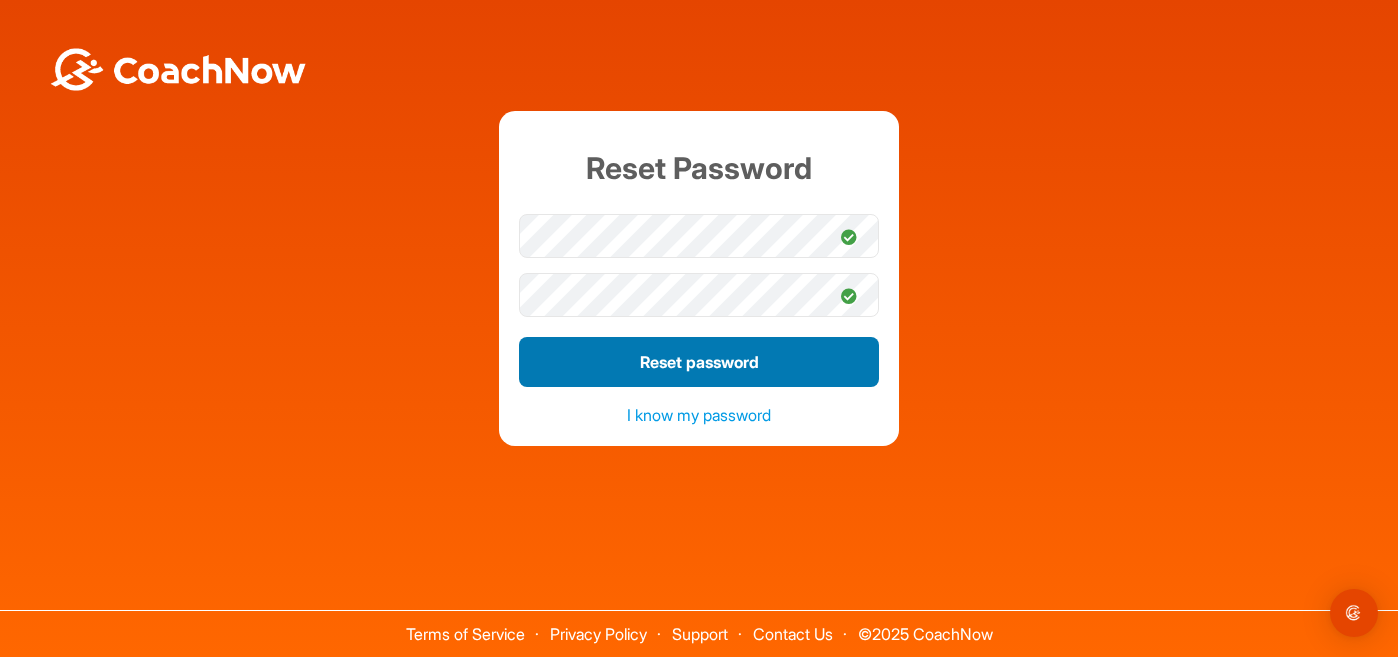 click on "Reset password" at bounding box center (699, 362) 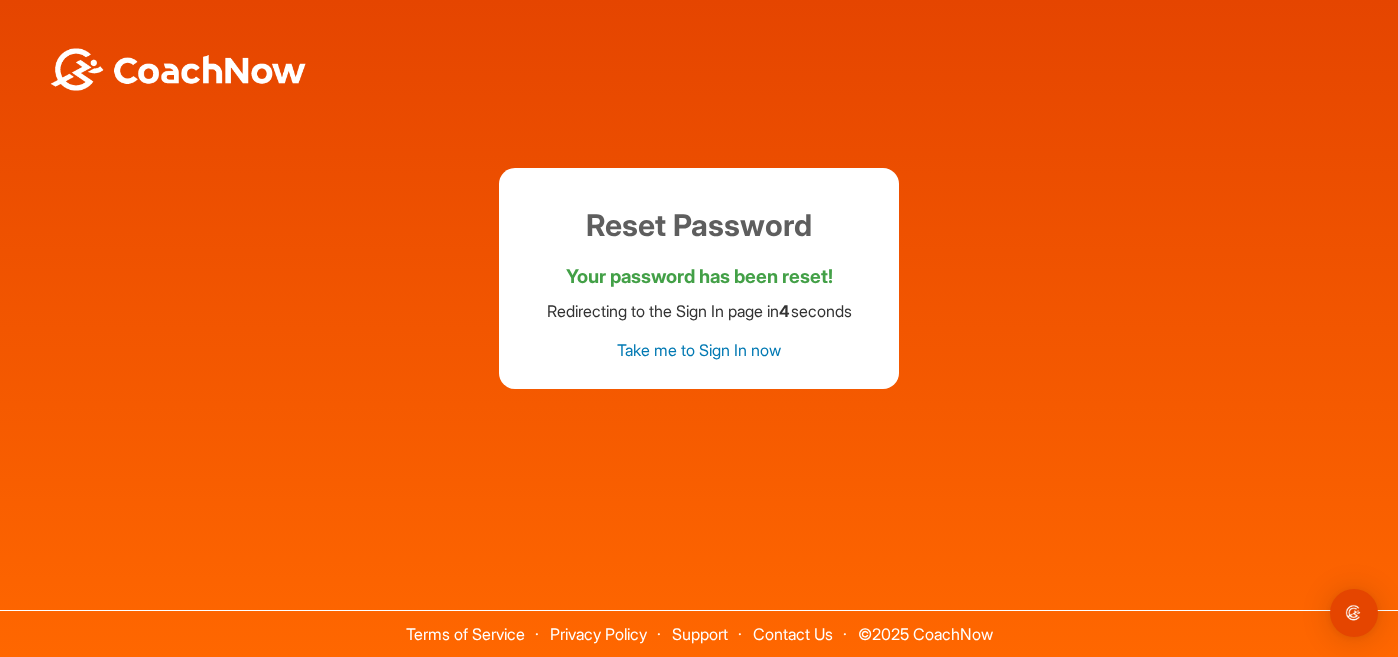 click on "Take me to Sign In now" at bounding box center [699, 350] 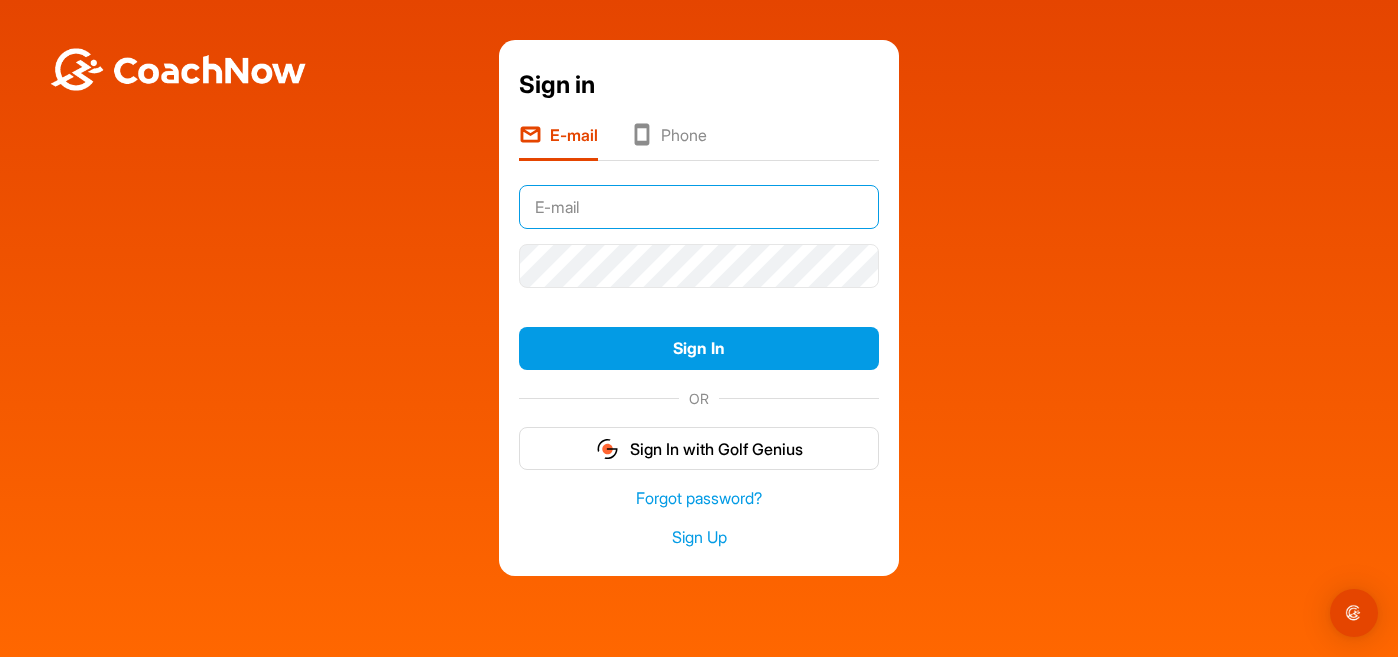 type on "[EMAIL]" 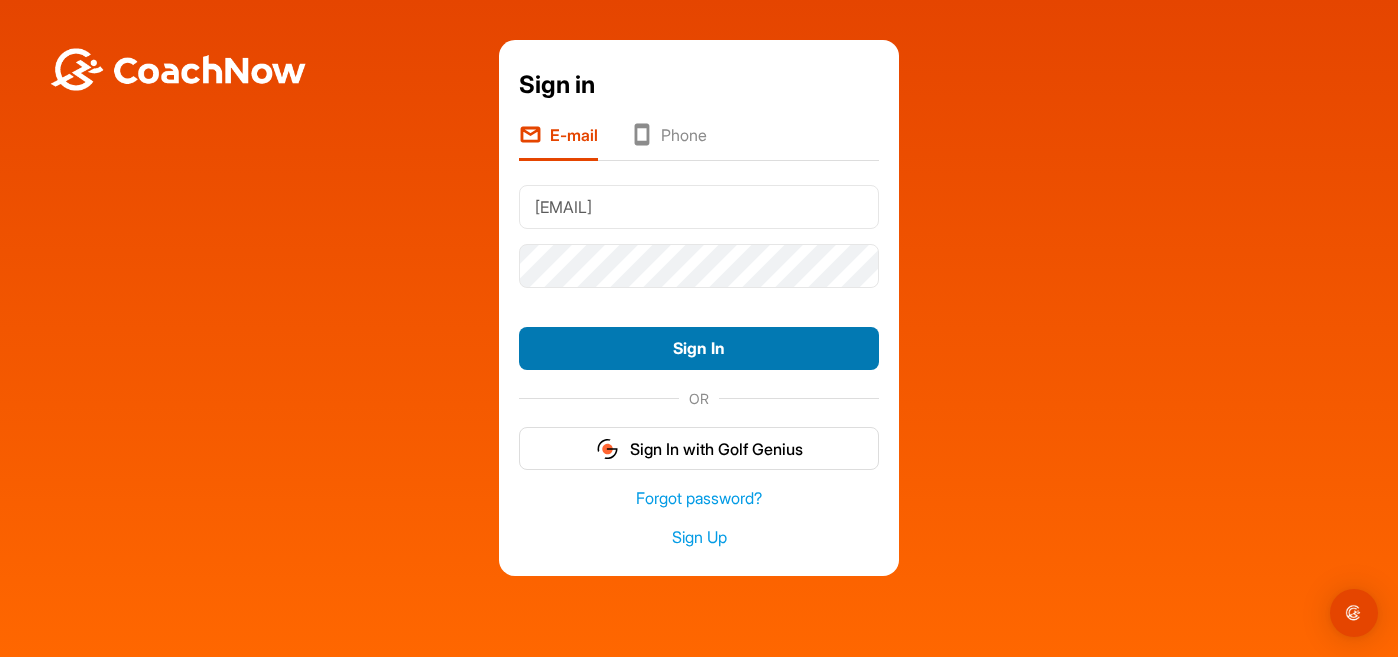 click on "Sign In" at bounding box center (699, 348) 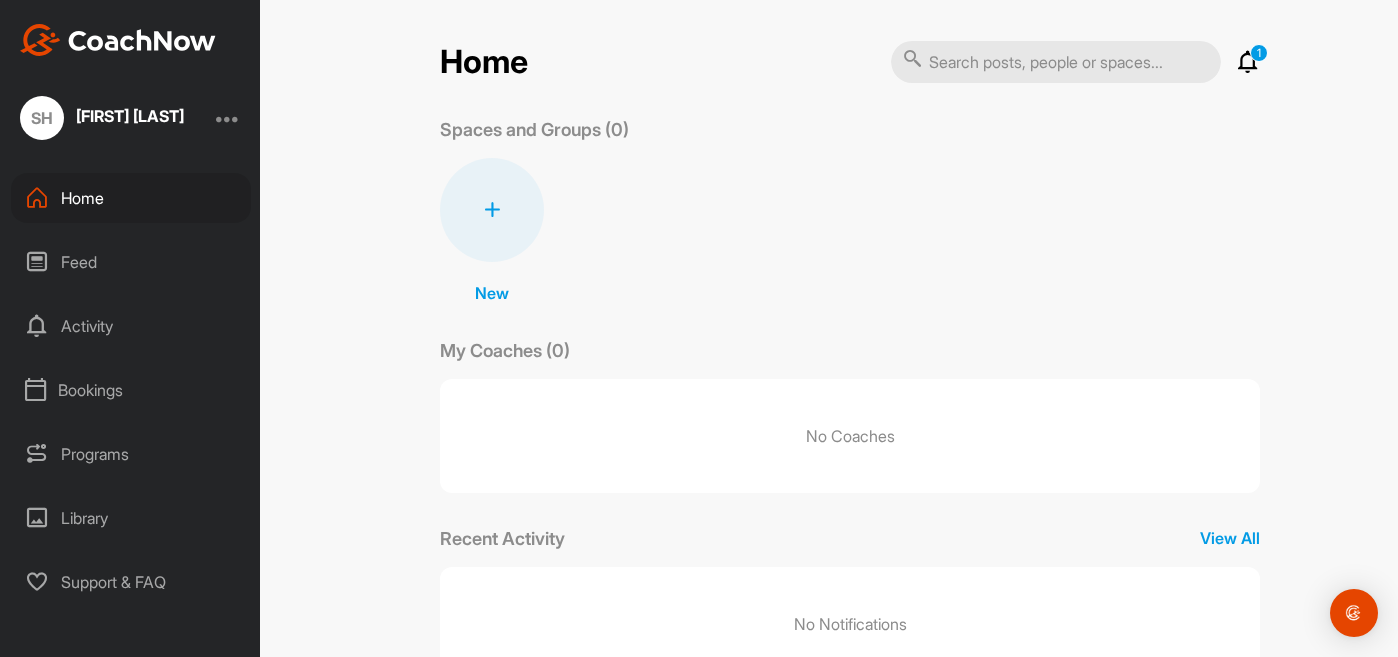 scroll, scrollTop: 0, scrollLeft: 0, axis: both 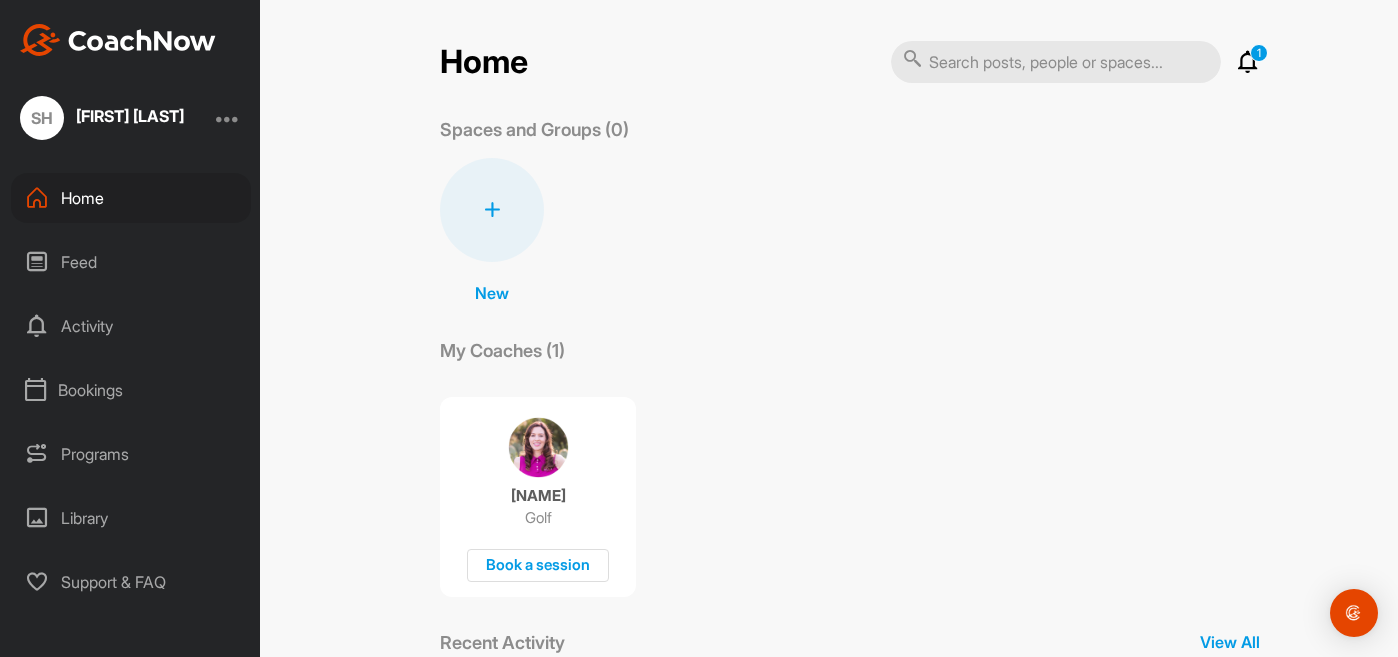 click at bounding box center (1248, 62) 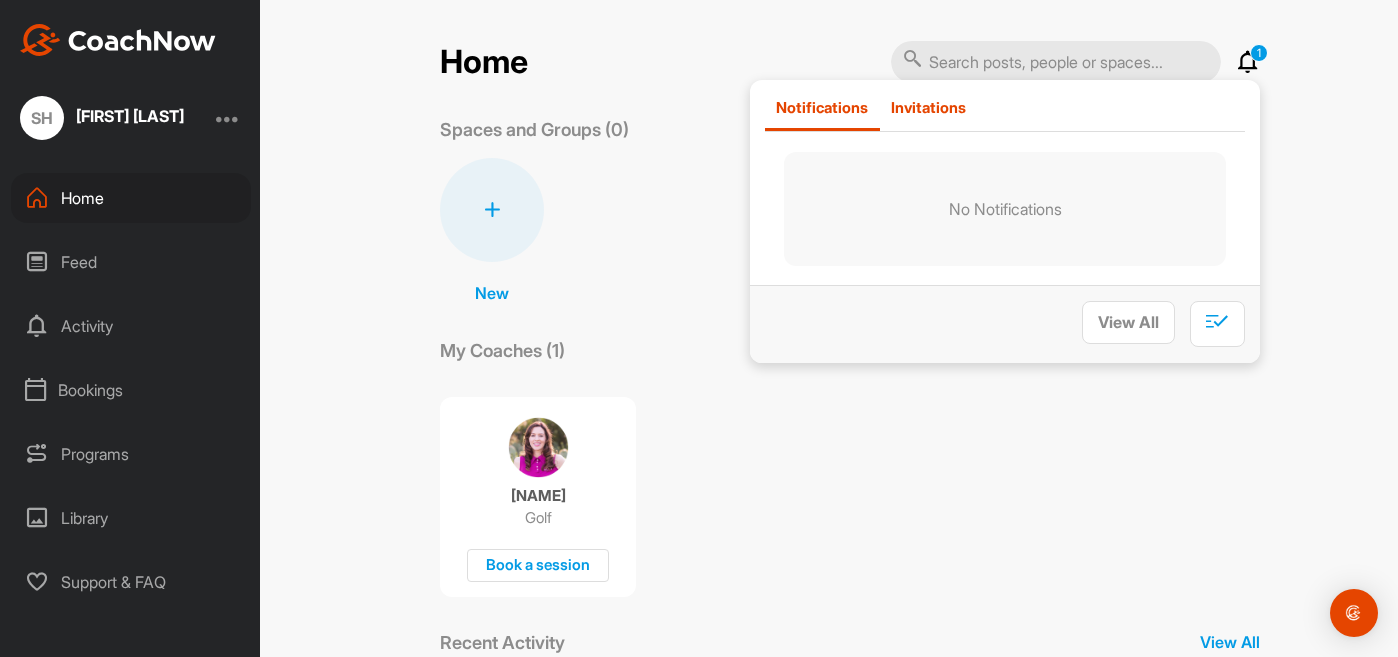 click on "Invitations" at bounding box center [928, 107] 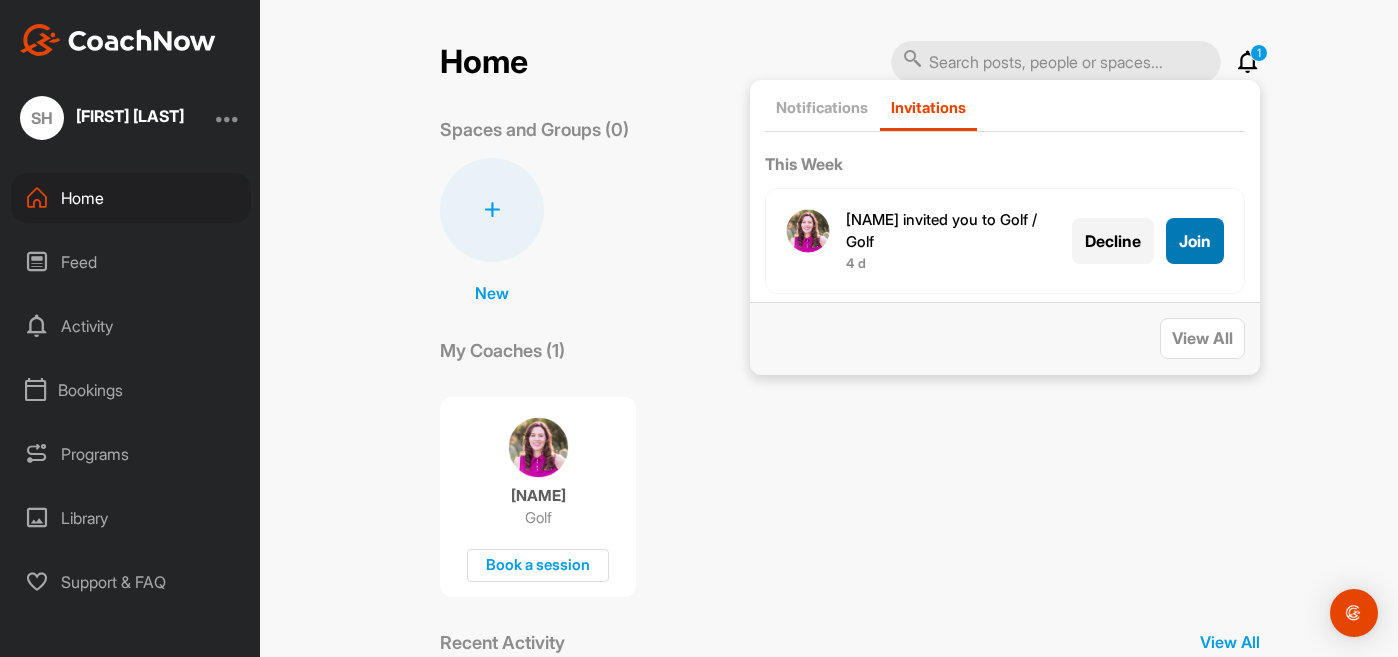 click on "Join" at bounding box center [1195, 241] 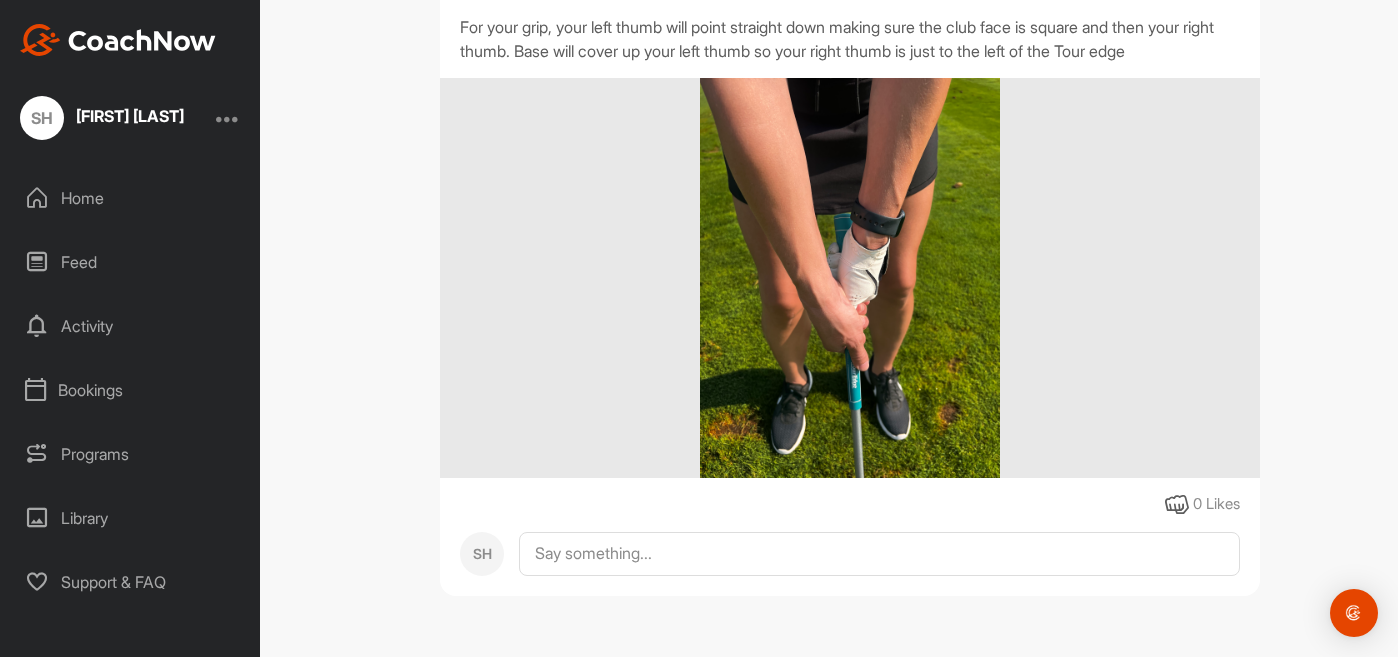 scroll, scrollTop: 1799, scrollLeft: 0, axis: vertical 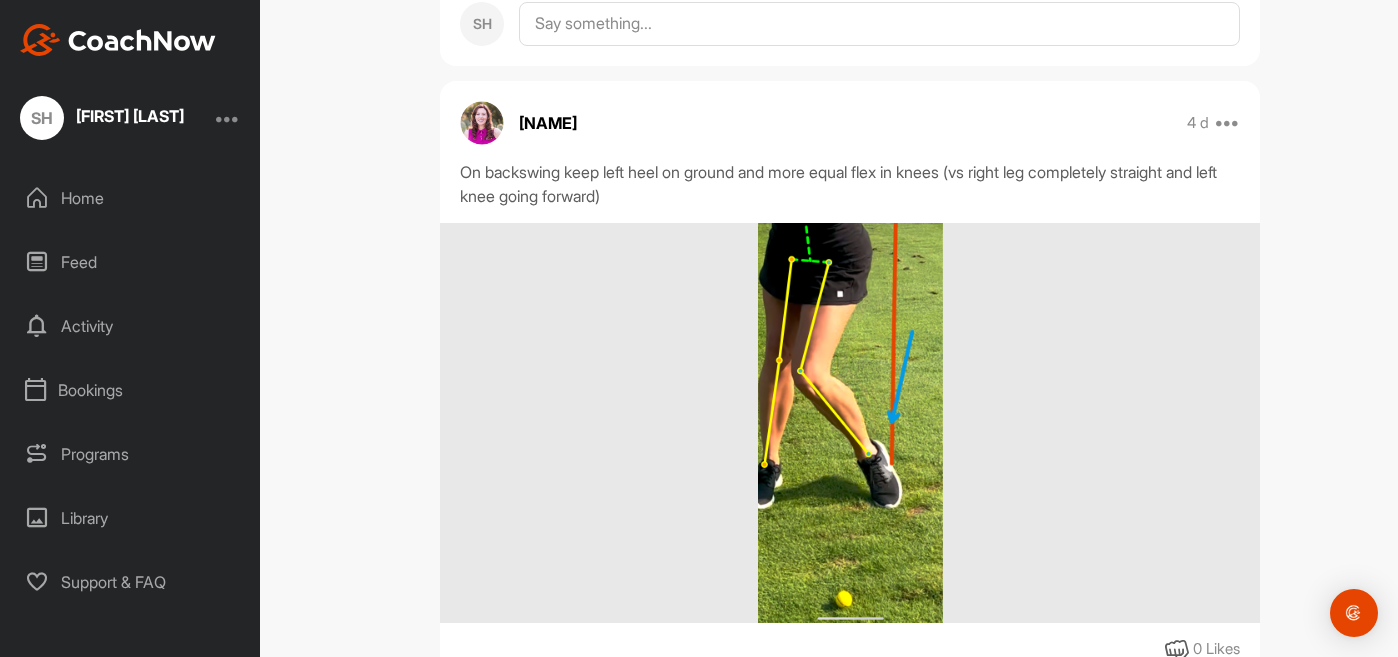 click on "Home" at bounding box center (131, 198) 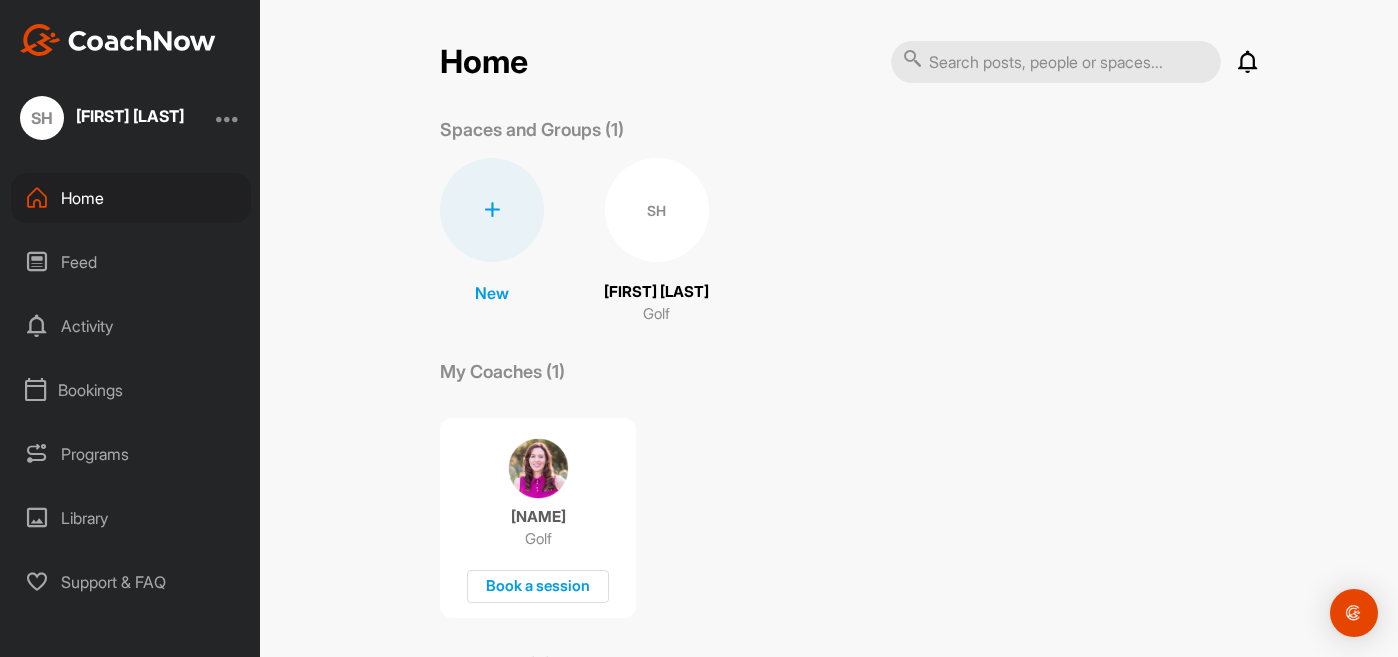 click on "Home Feed Activity Bookings Programs Library Support & FAQ" at bounding box center [130, 390] 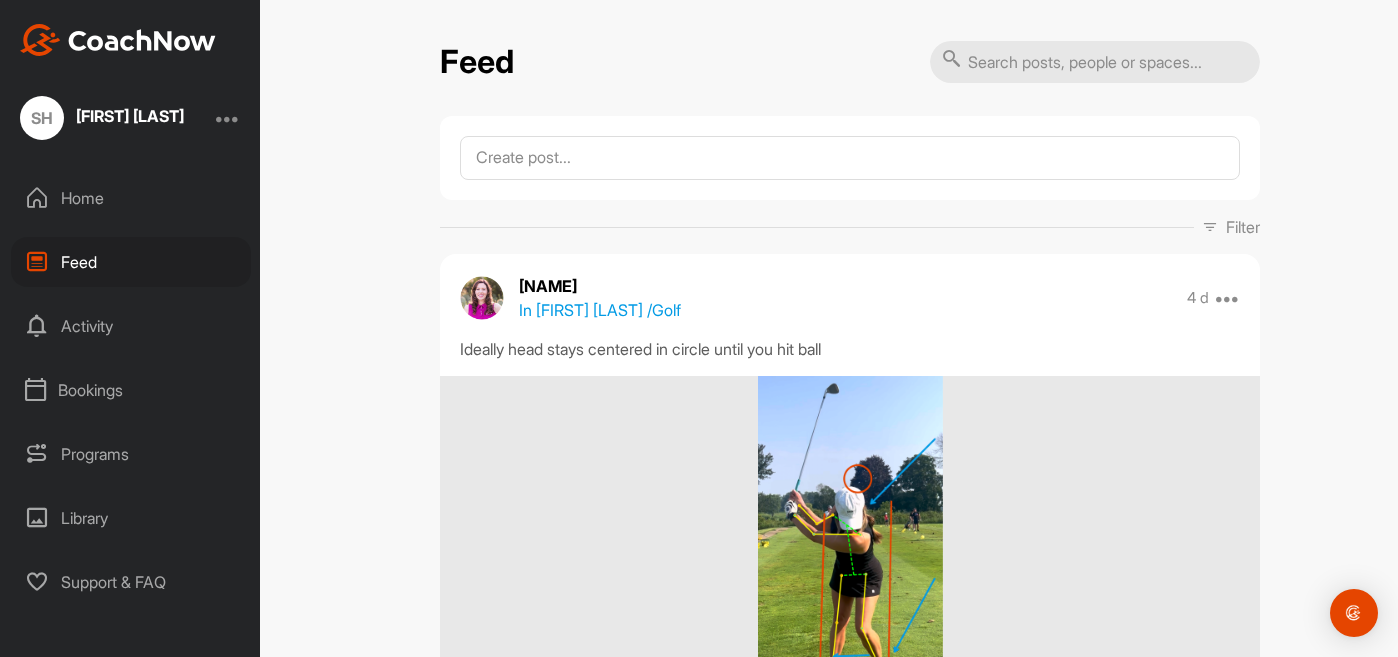 click on "Activity" at bounding box center (131, 326) 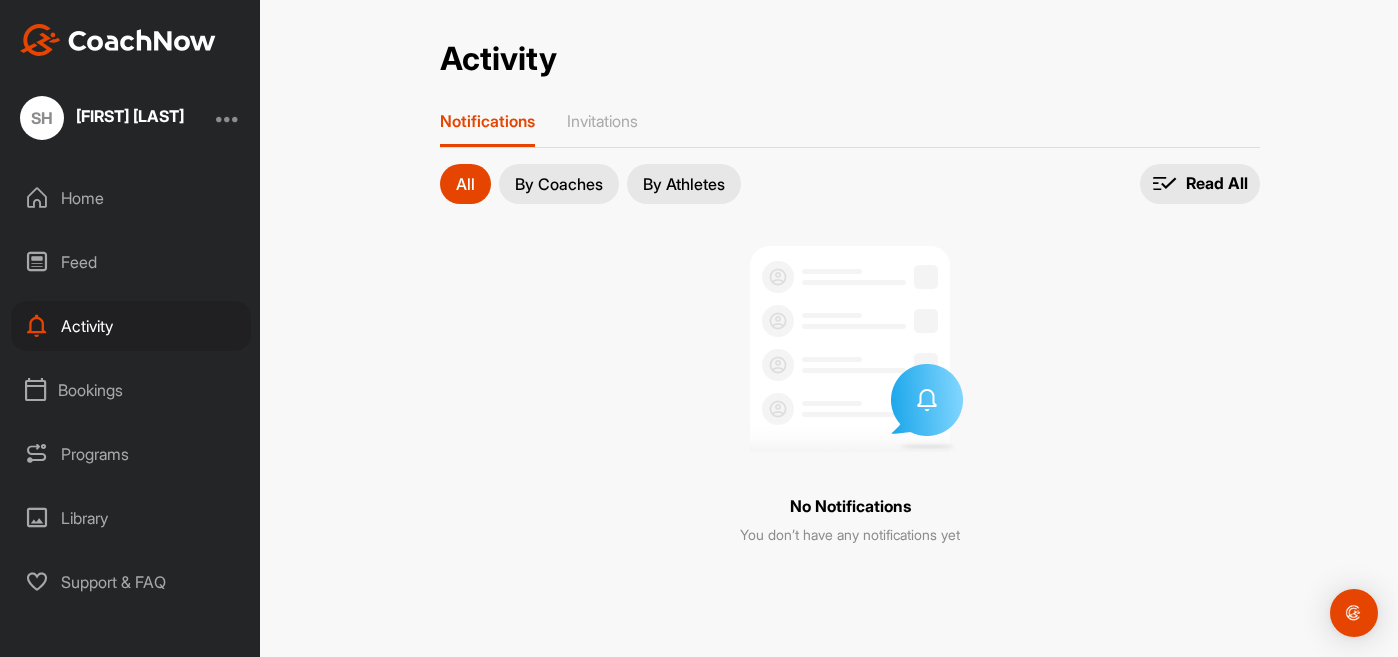 click on "Bookings" at bounding box center (131, 390) 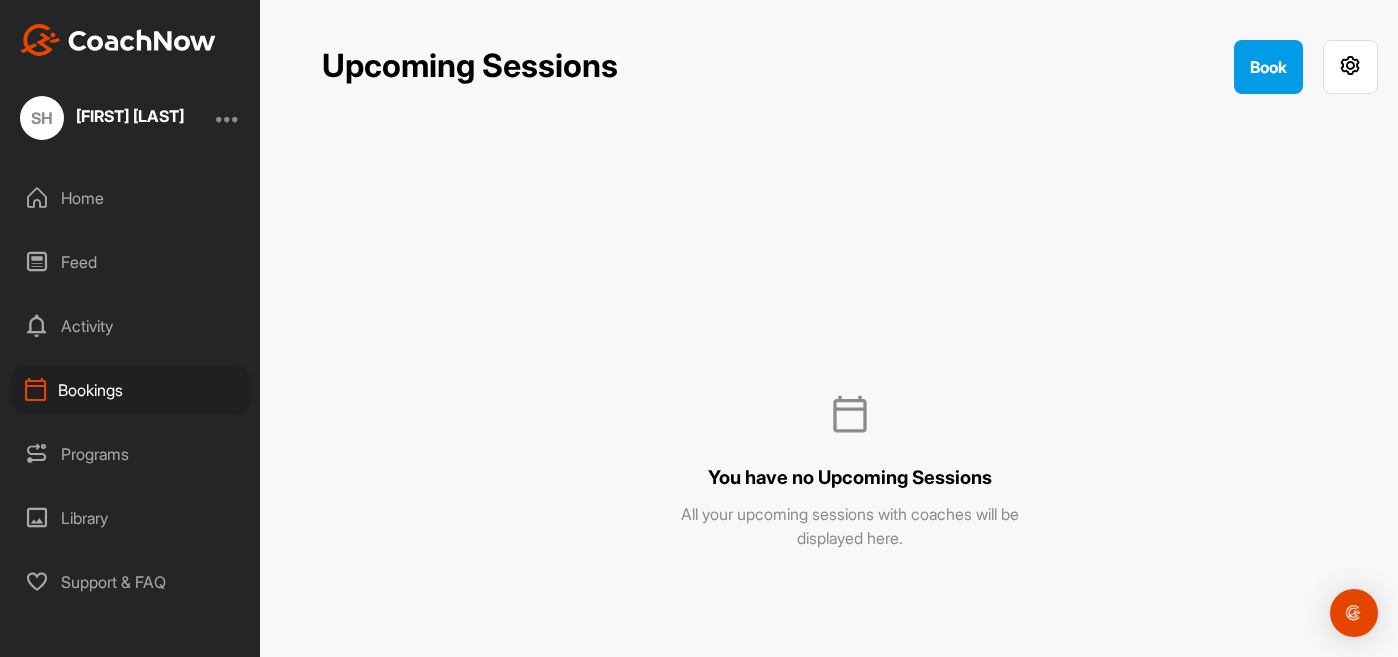 click on "Programs" at bounding box center (131, 454) 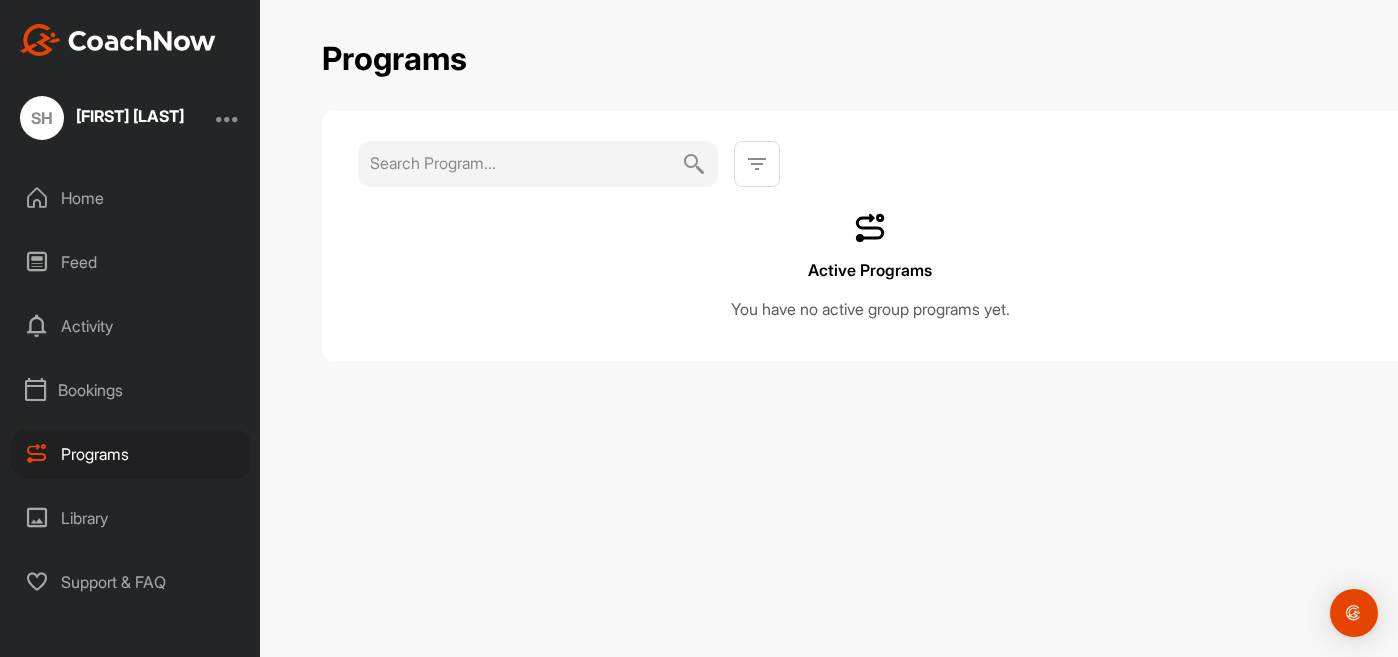 click on "Library" at bounding box center [131, 518] 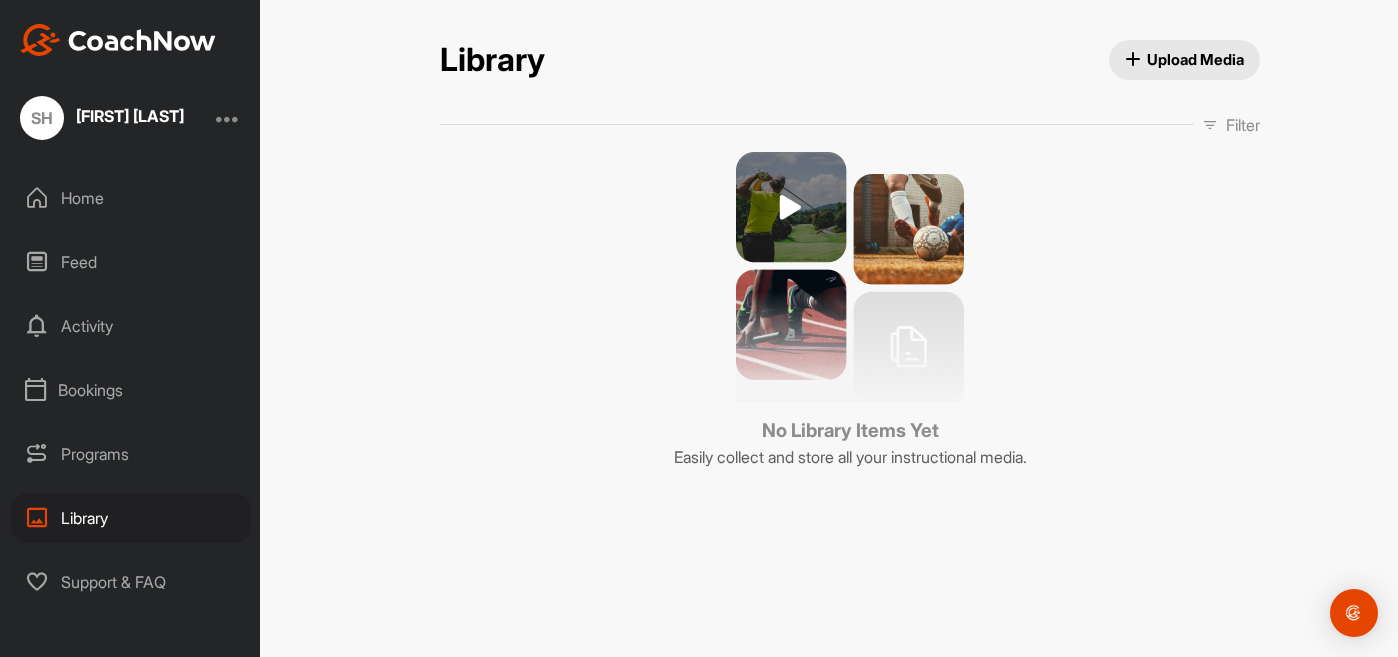 click on "Support & FAQ" at bounding box center [131, 582] 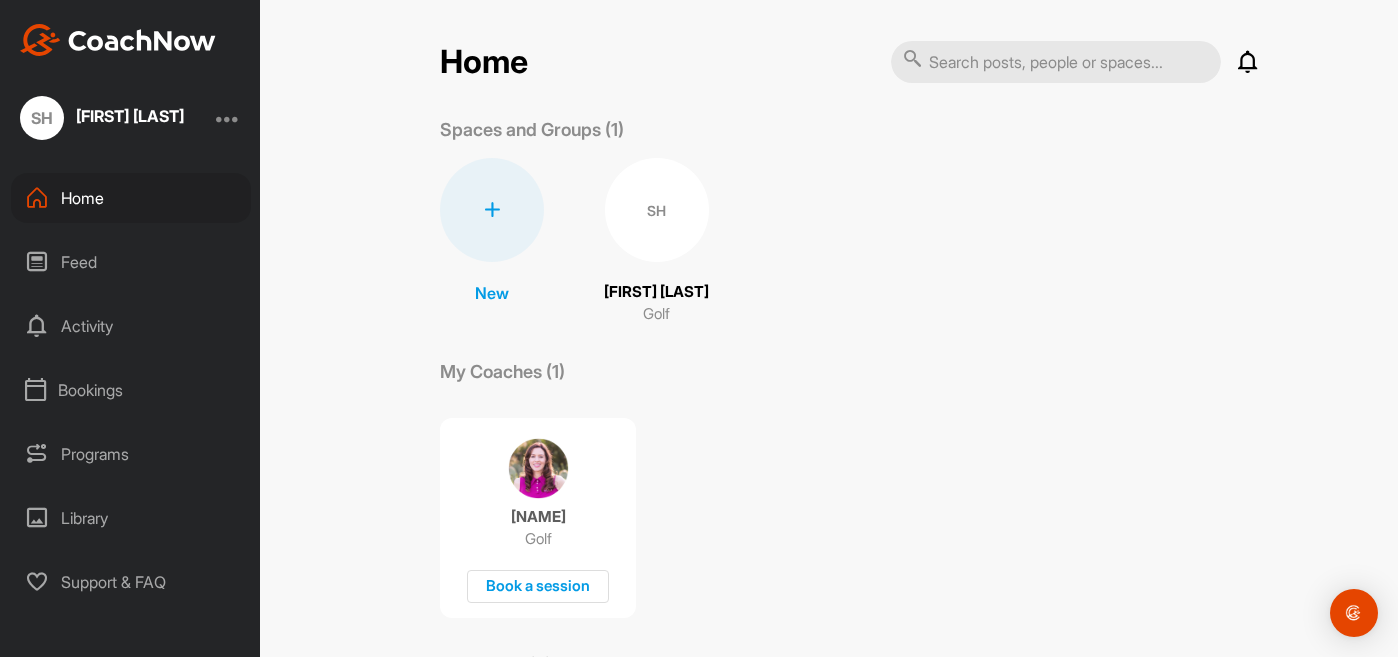 click on "SH" at bounding box center [657, 210] 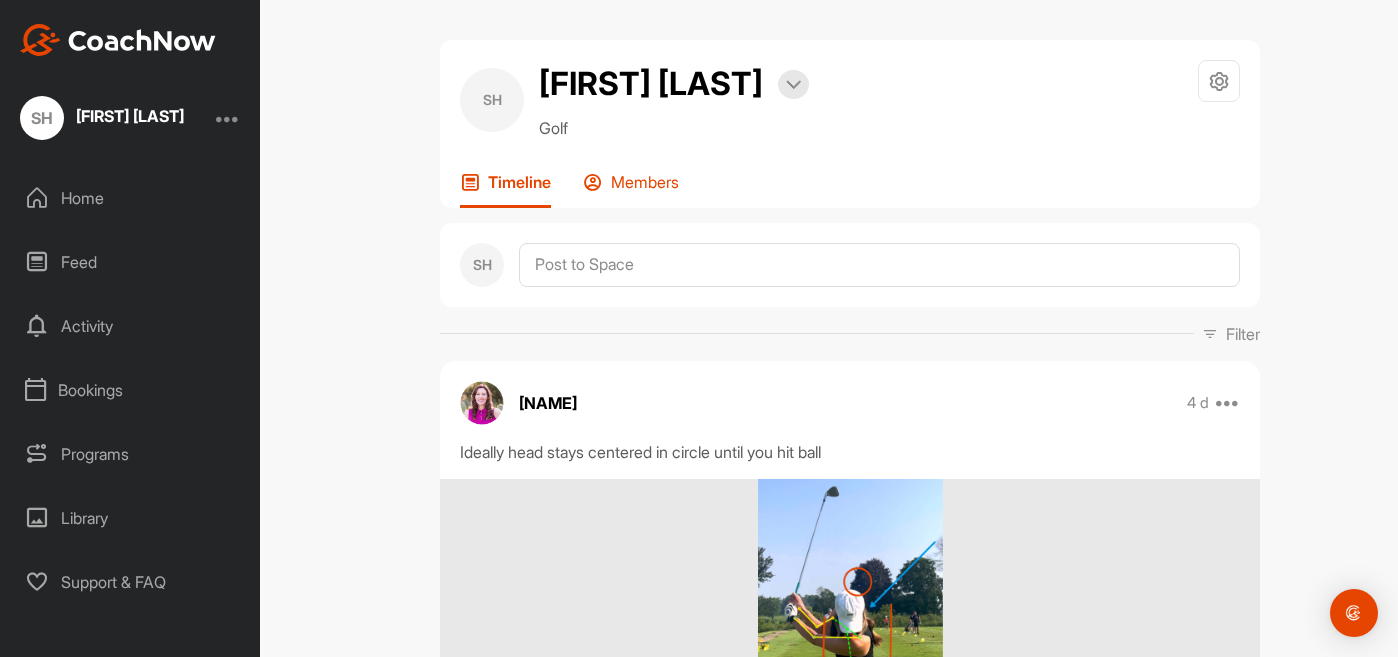 click on "Members" at bounding box center (645, 182) 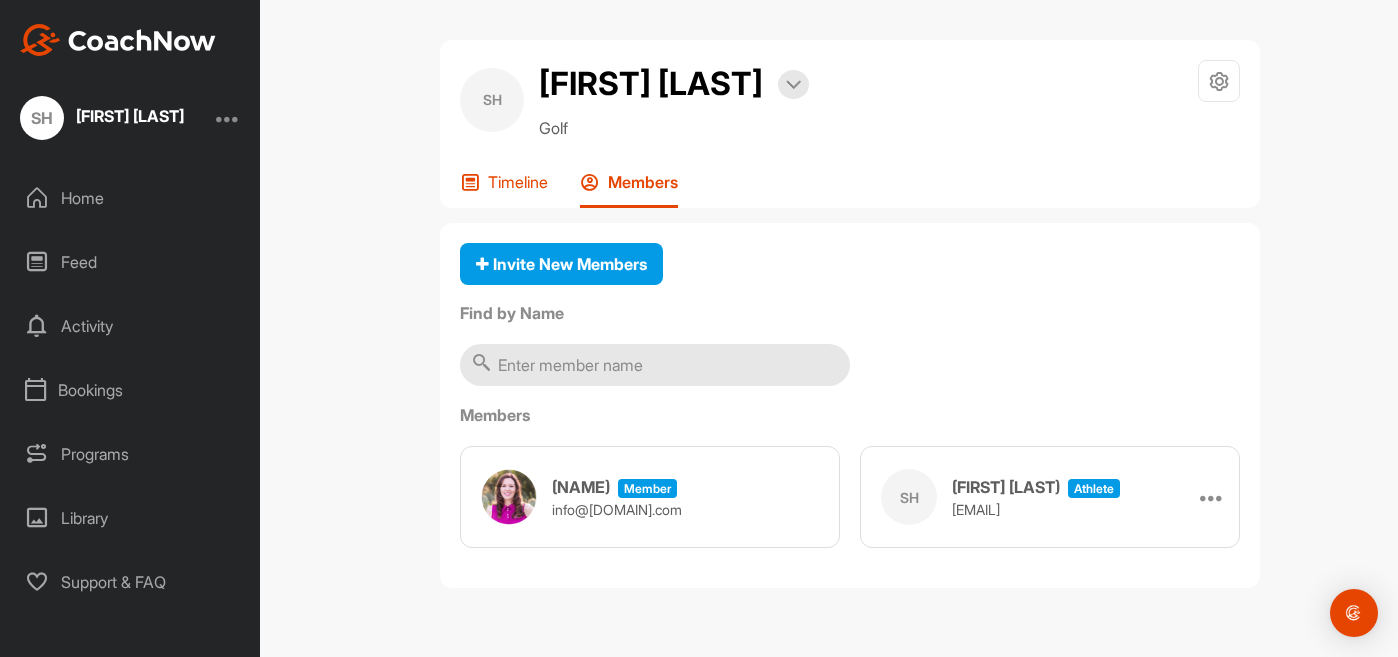 click on "Timeline" at bounding box center (518, 182) 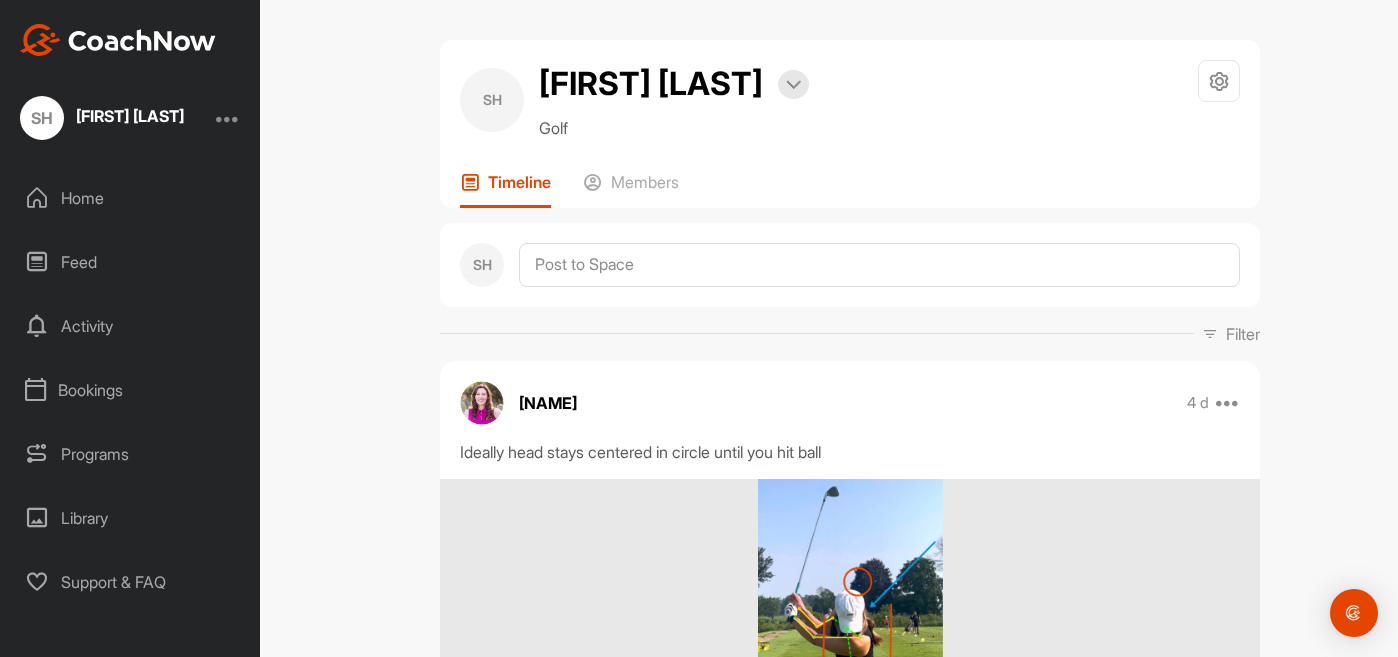 scroll, scrollTop: 0, scrollLeft: 0, axis: both 